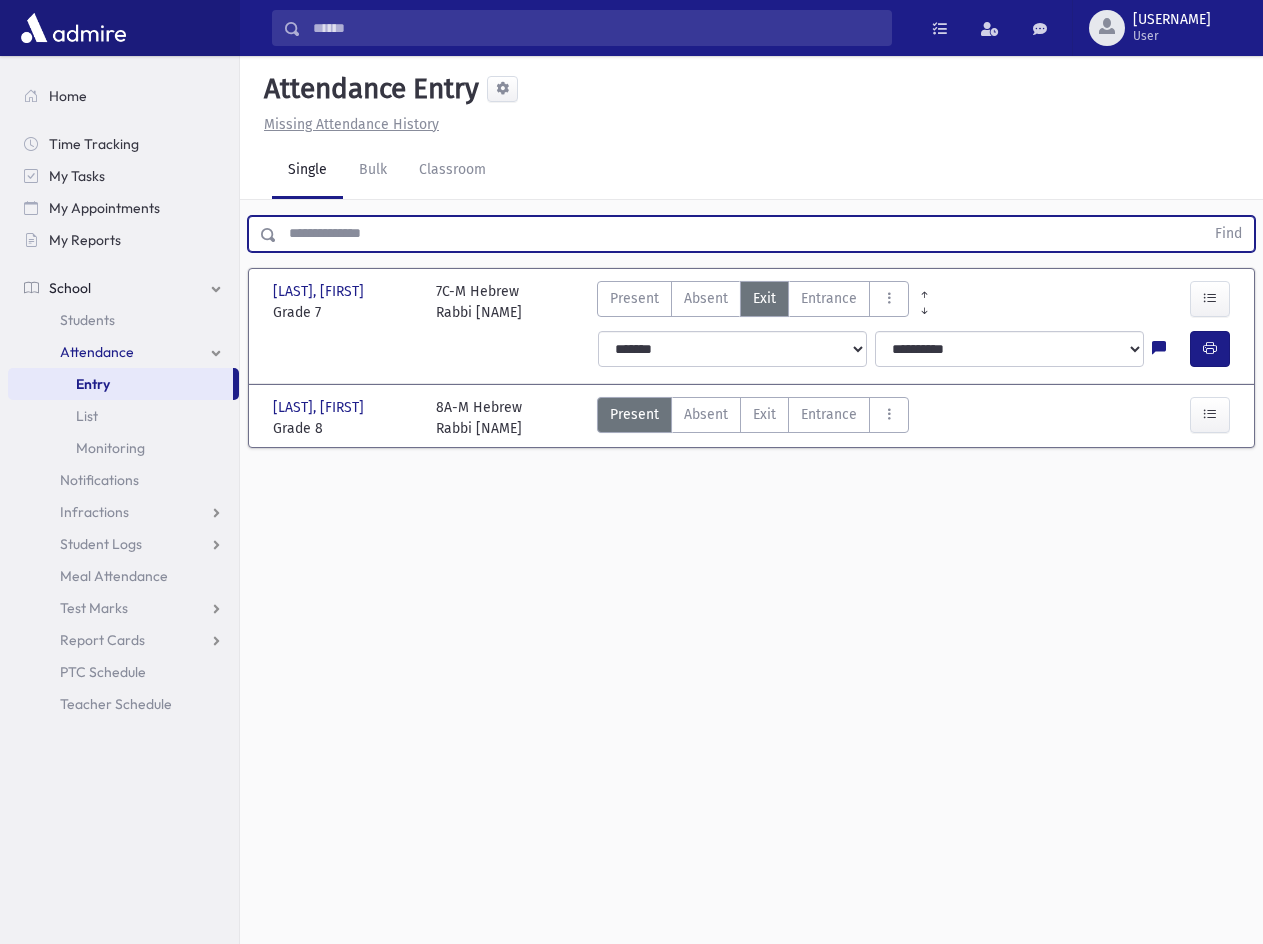 scroll, scrollTop: 0, scrollLeft: 0, axis: both 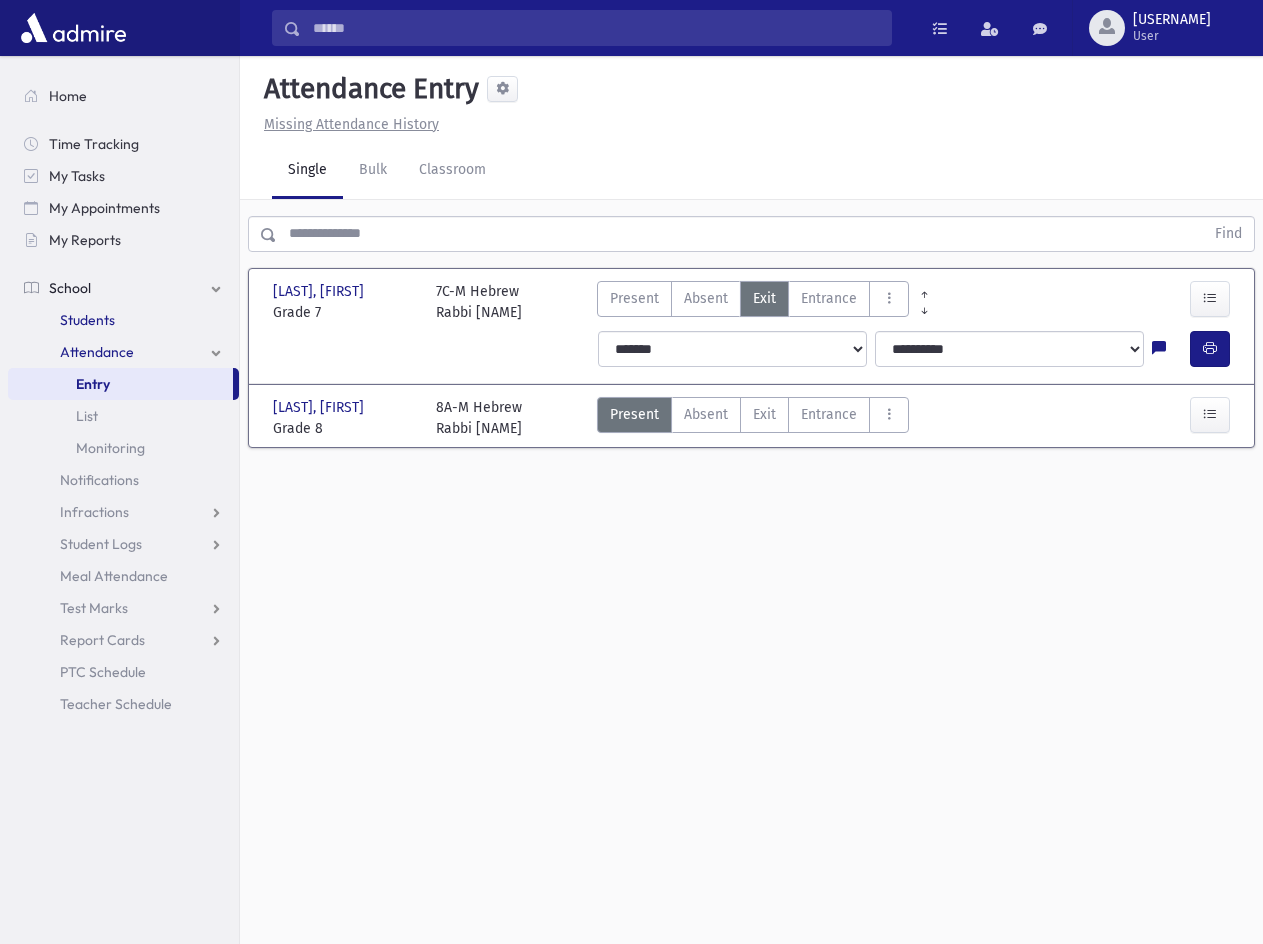 drag, startPoint x: 1090, startPoint y: 790, endPoint x: 111, endPoint y: 326, distance: 1083.3915 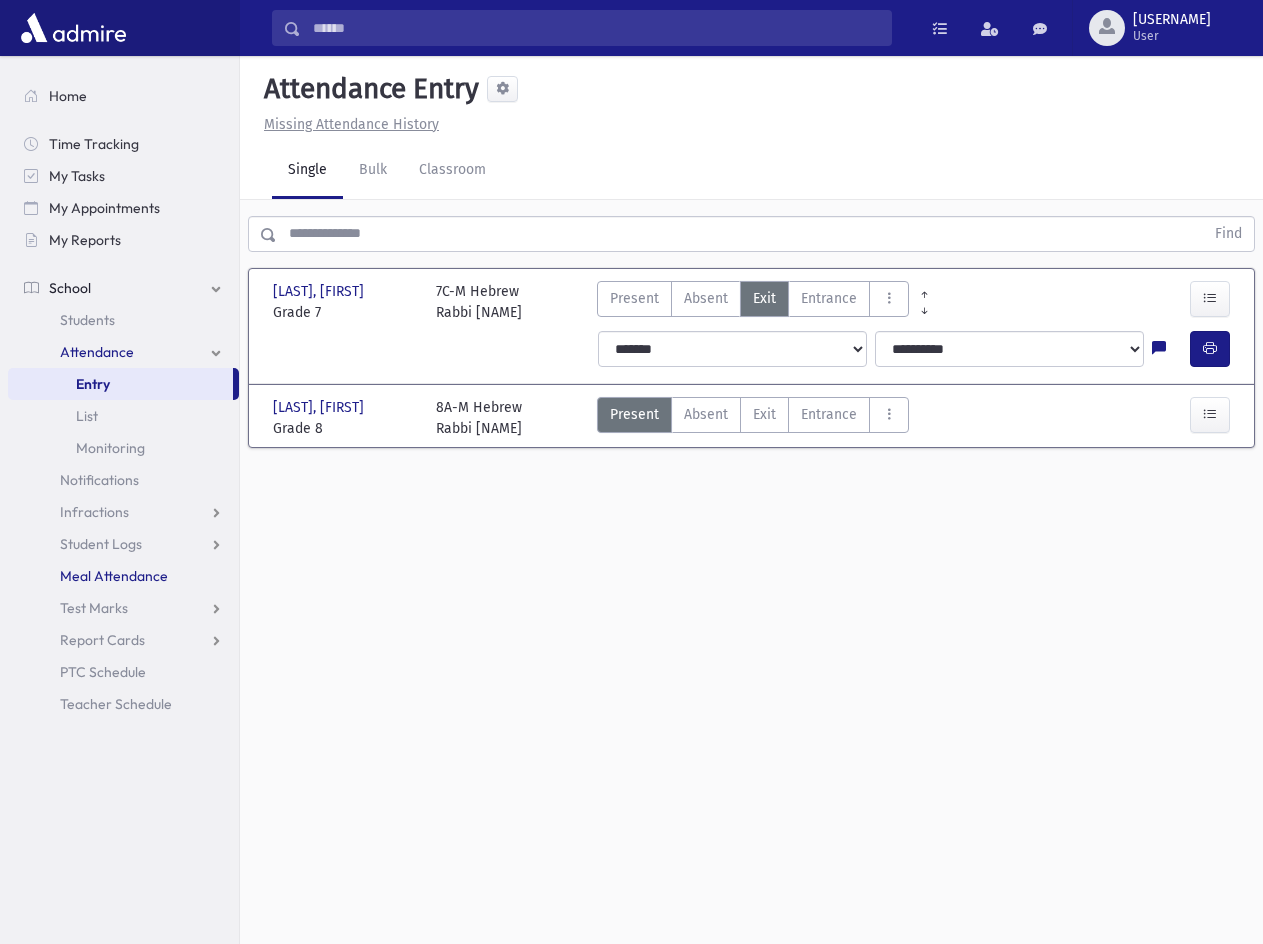 click on "Meal Attendance" at bounding box center (123, 576) 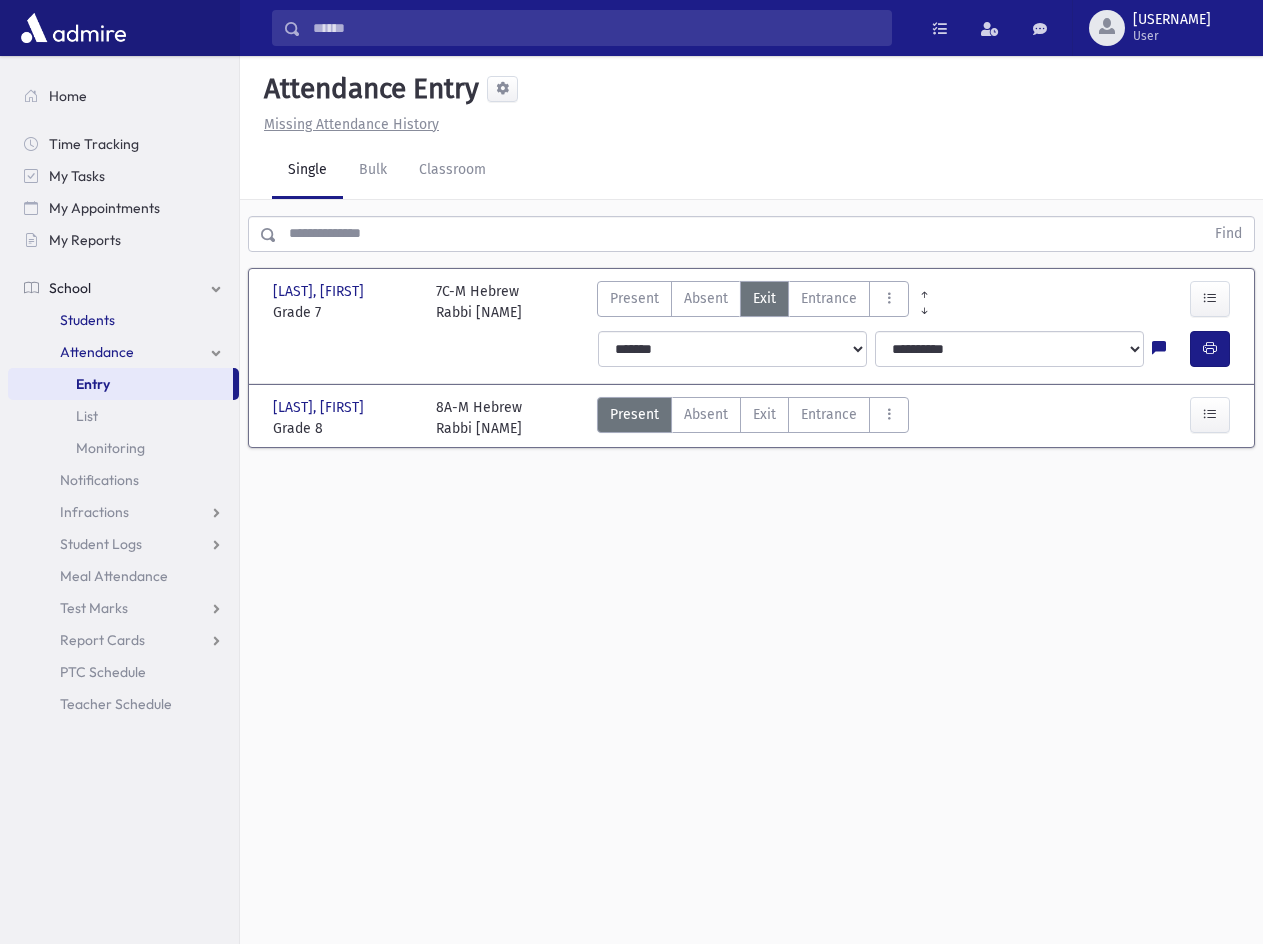 click on "Students" at bounding box center [87, 320] 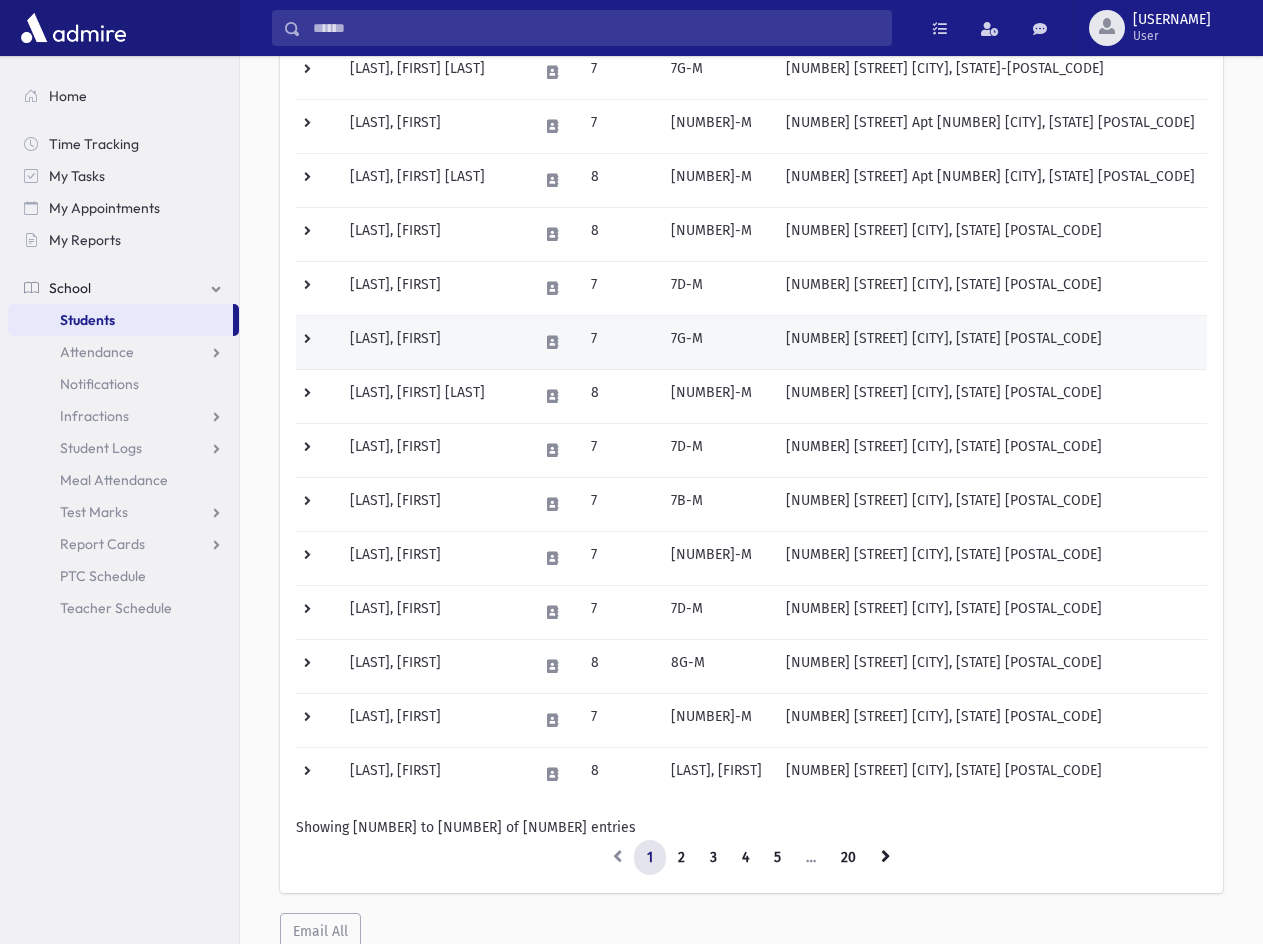 scroll, scrollTop: 970, scrollLeft: 0, axis: vertical 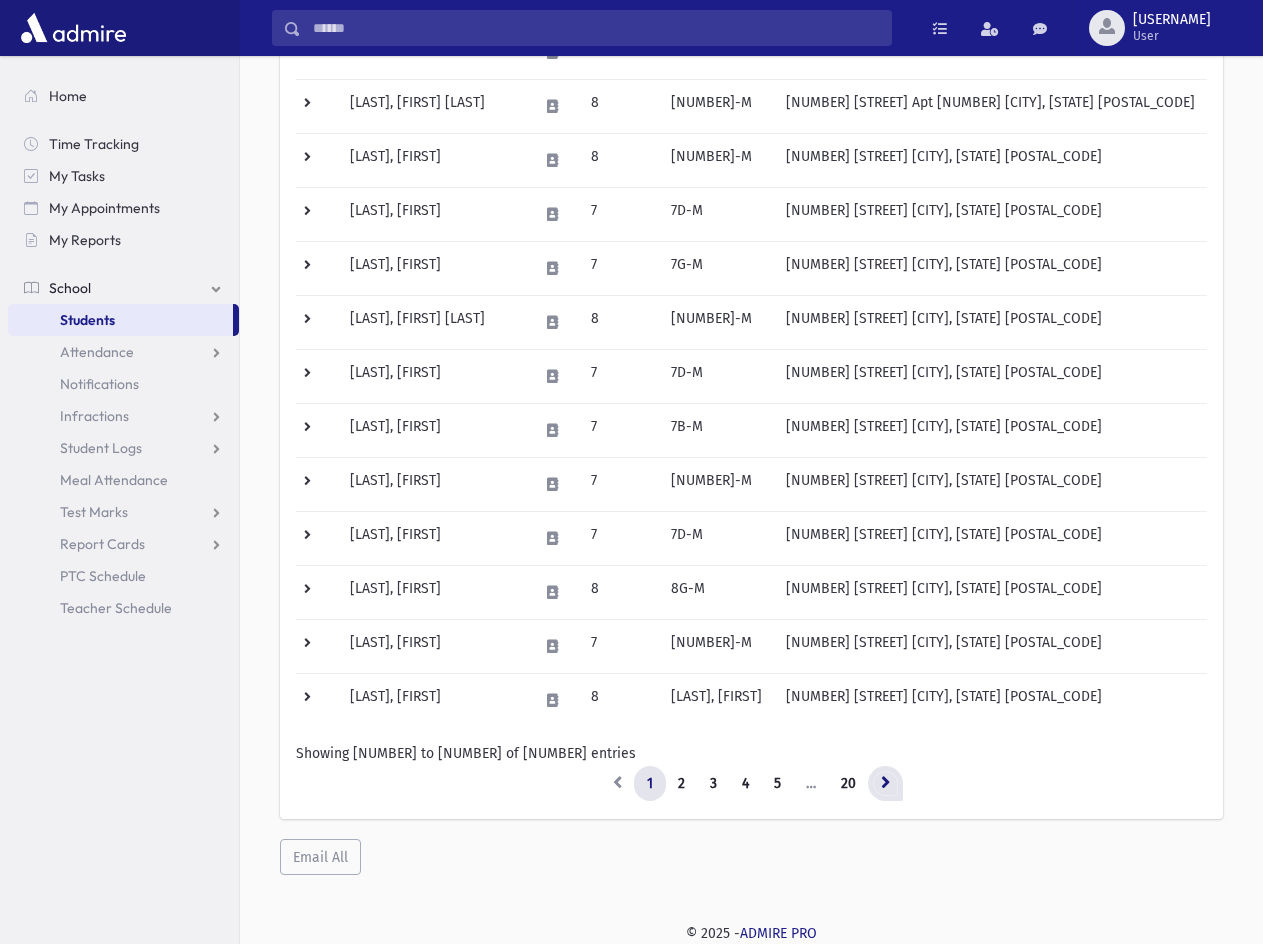 click at bounding box center (885, 784) 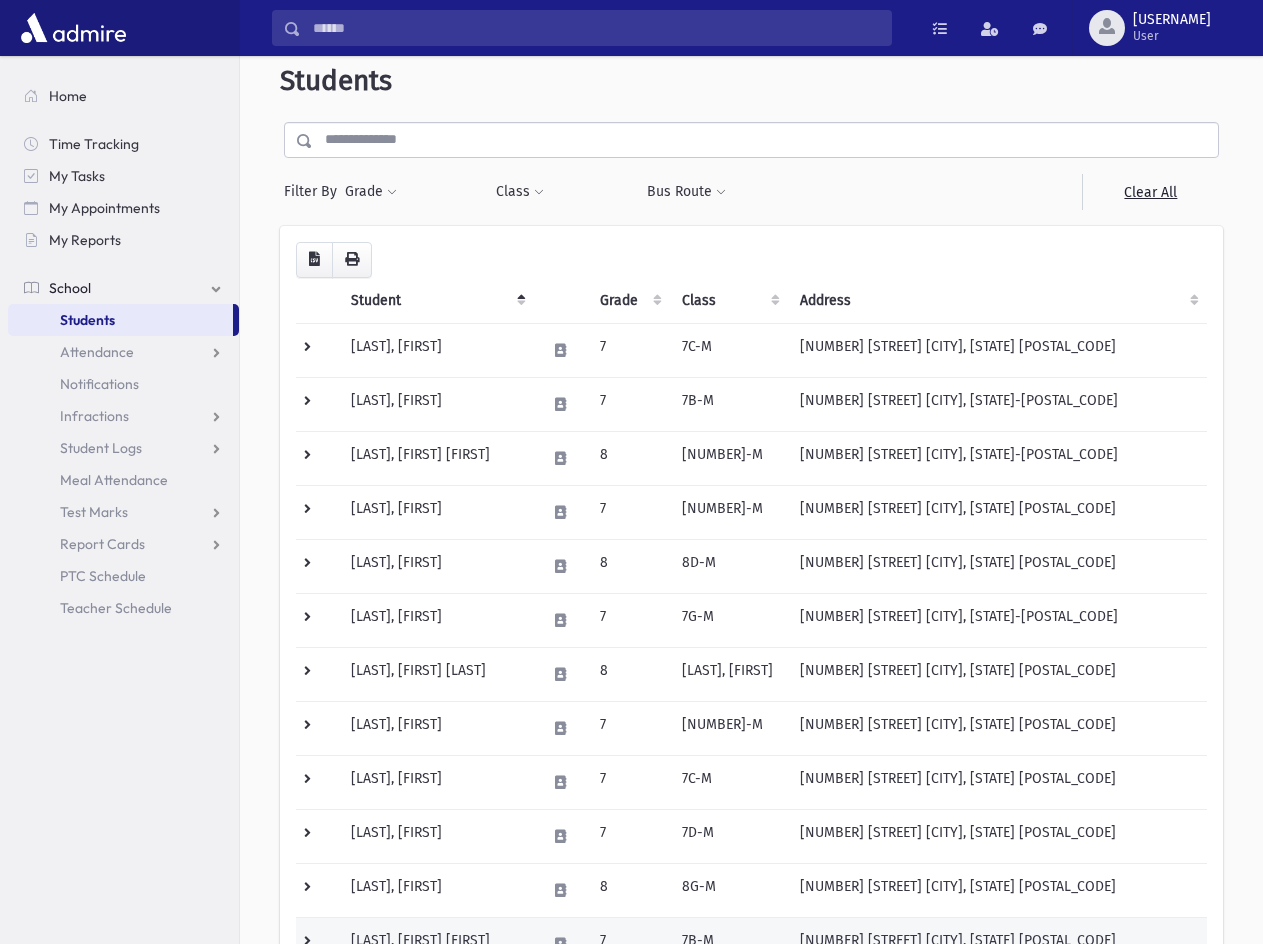 scroll, scrollTop: 0, scrollLeft: 0, axis: both 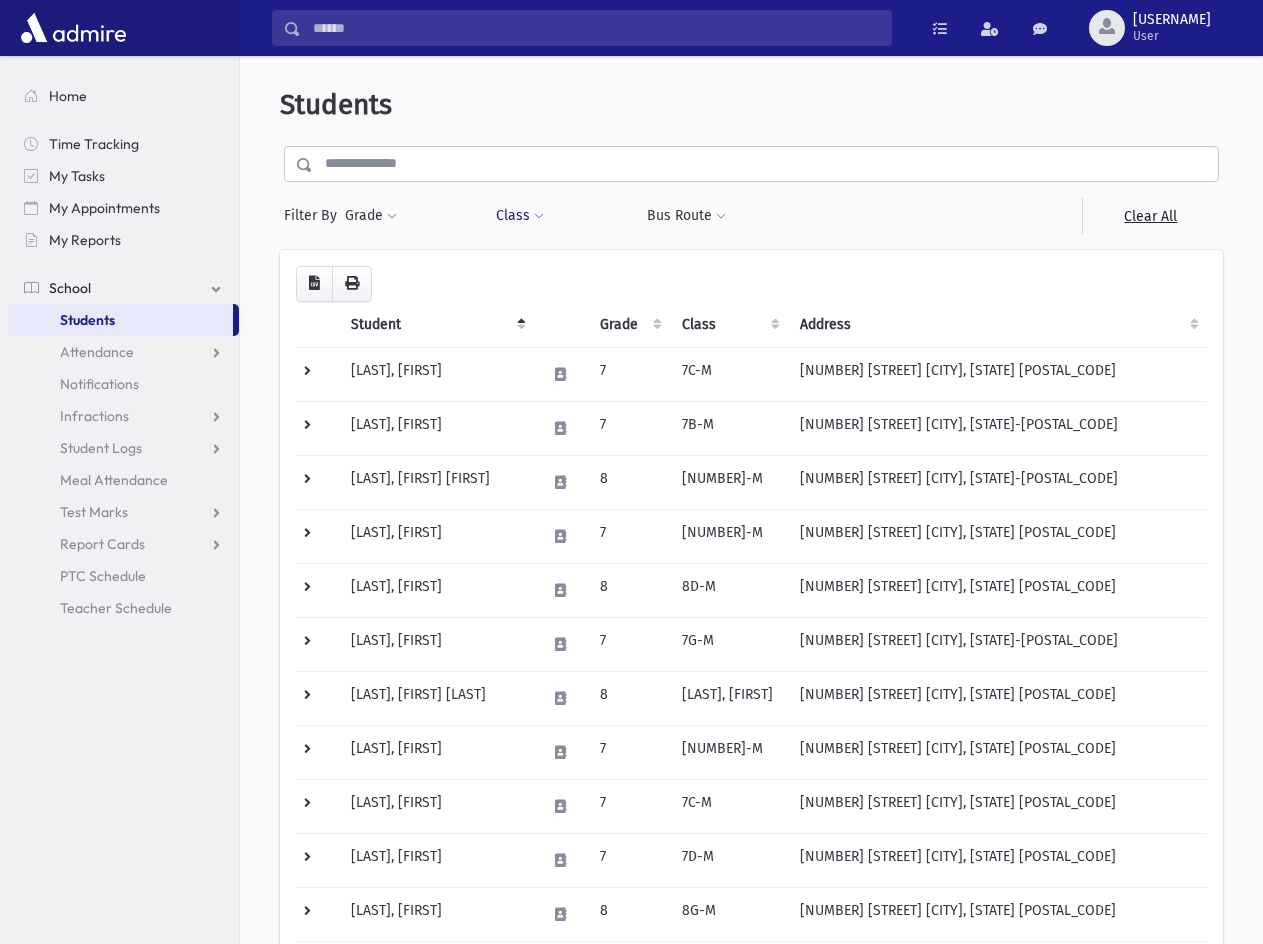 click at bounding box center (539, 217) 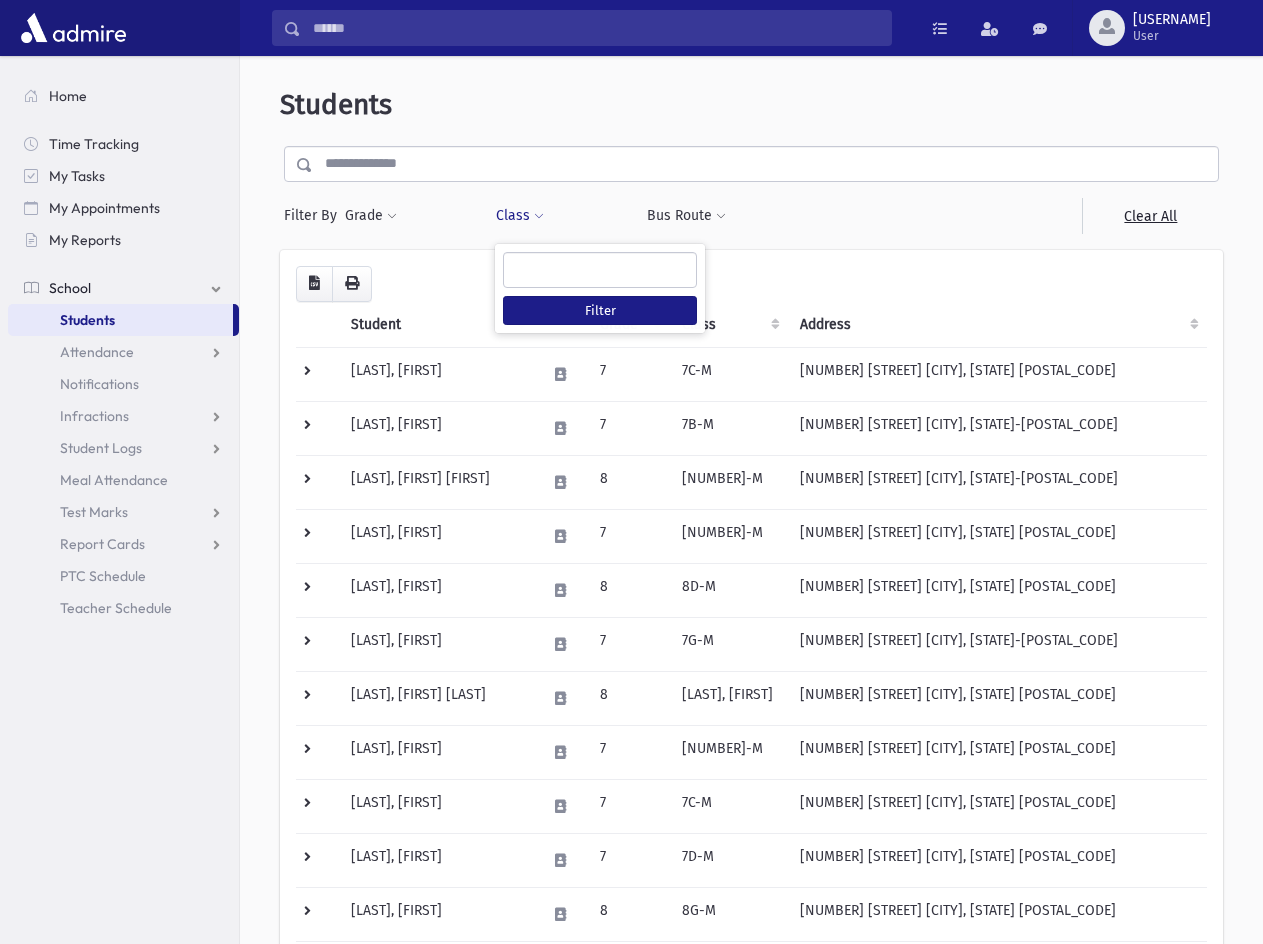click at bounding box center [600, 268] 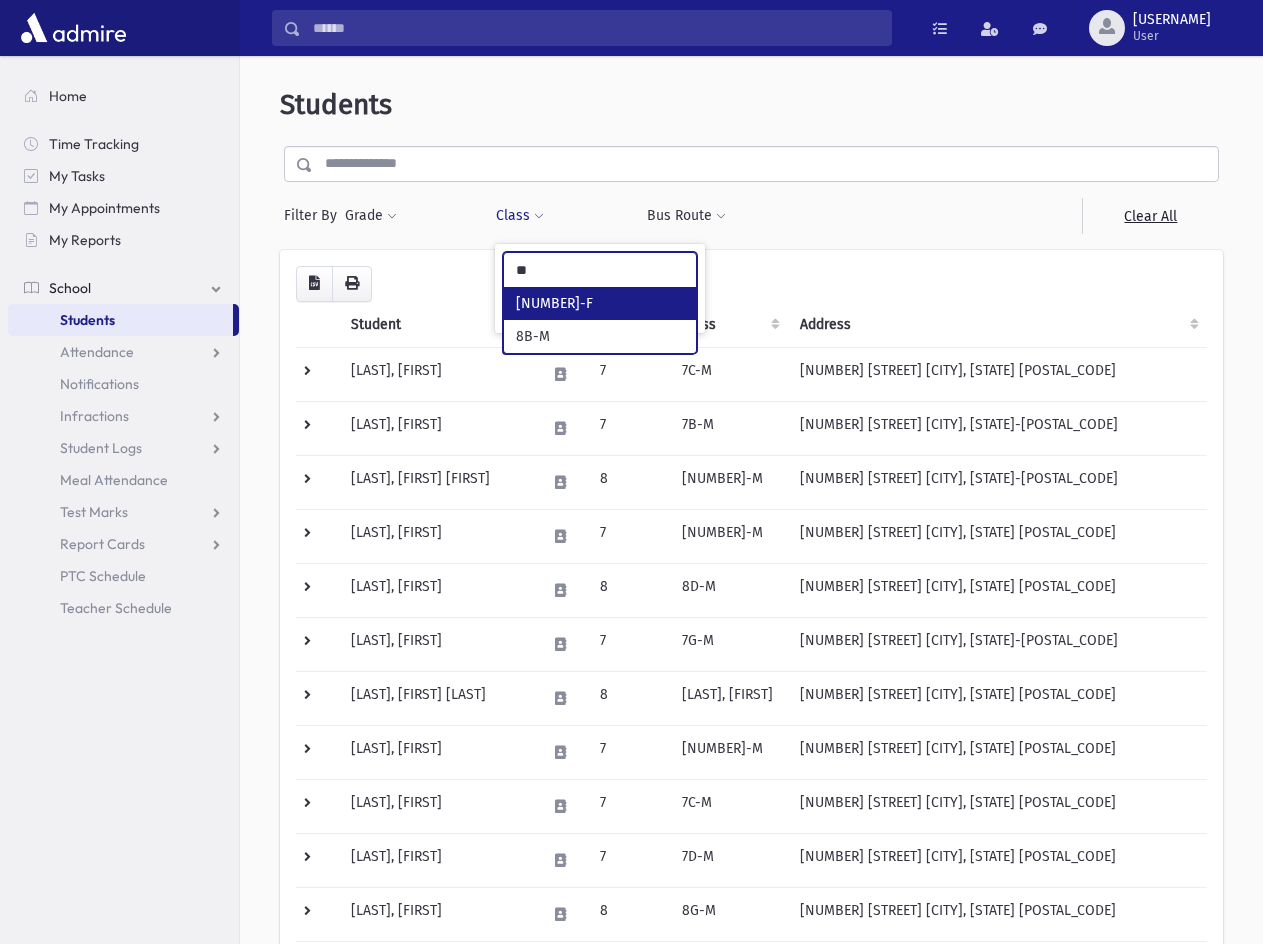type on "**" 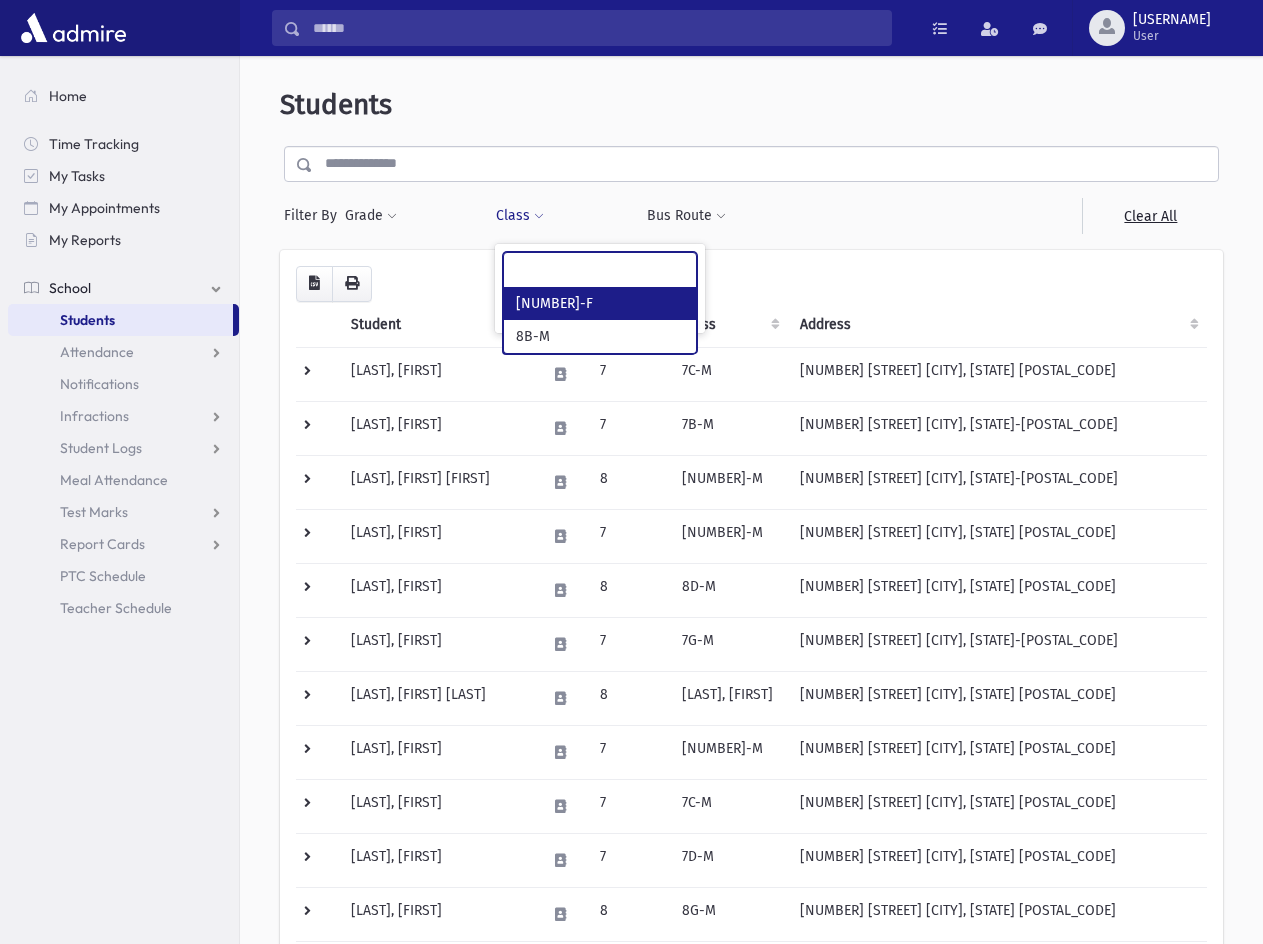 scroll, scrollTop: 3635, scrollLeft: 0, axis: vertical 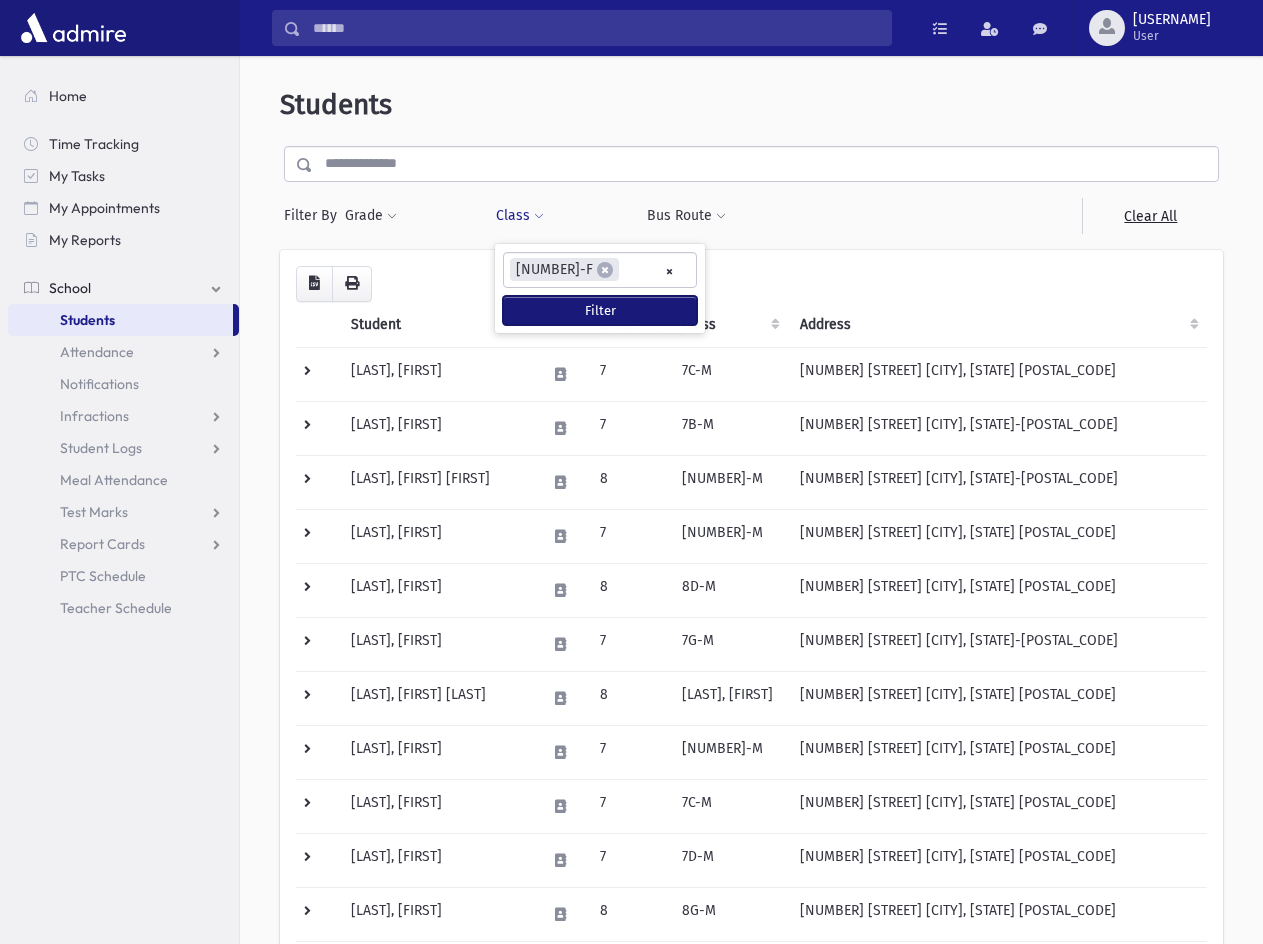 click on "Filter" at bounding box center [600, 310] 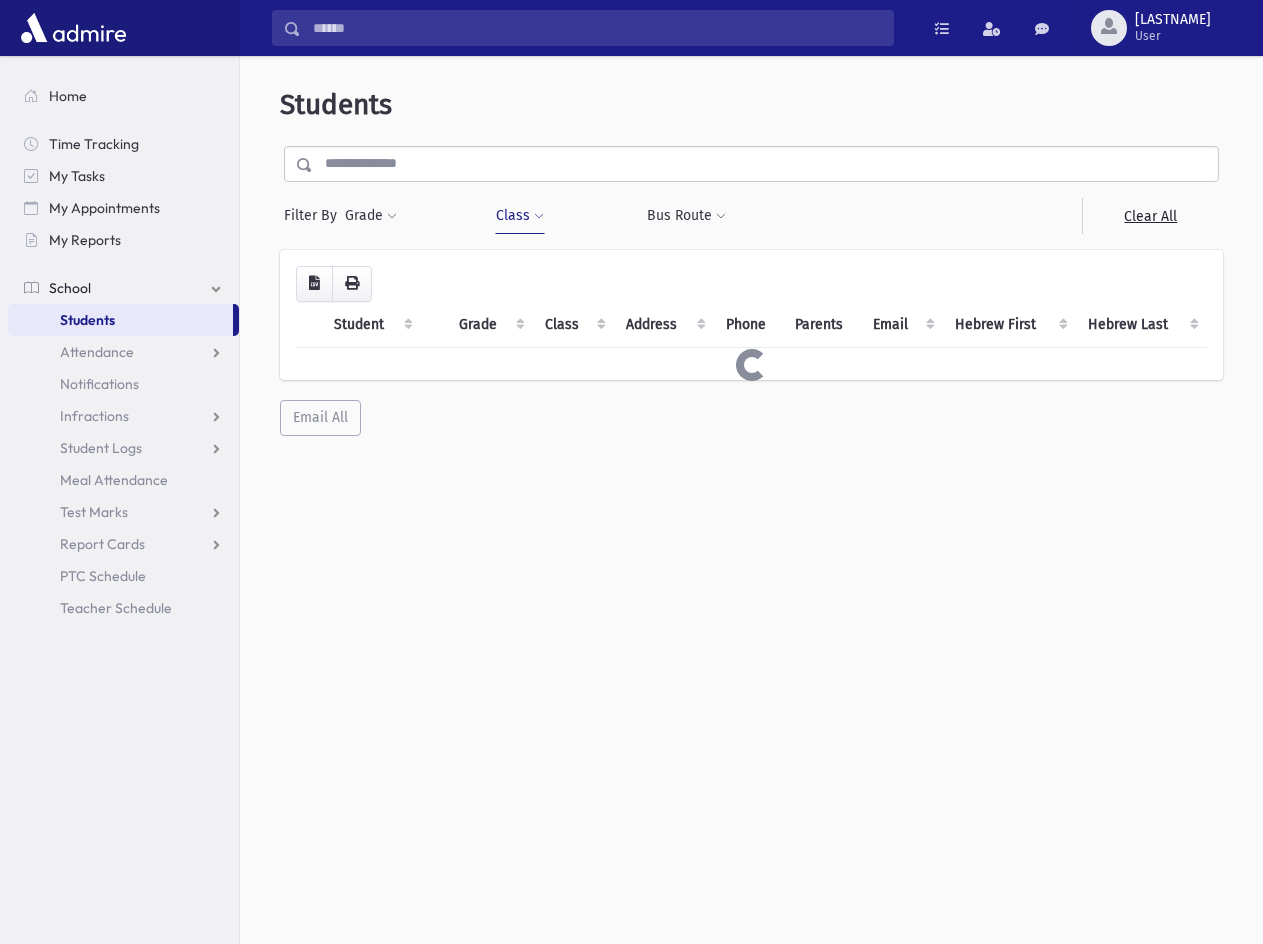scroll, scrollTop: 0, scrollLeft: 0, axis: both 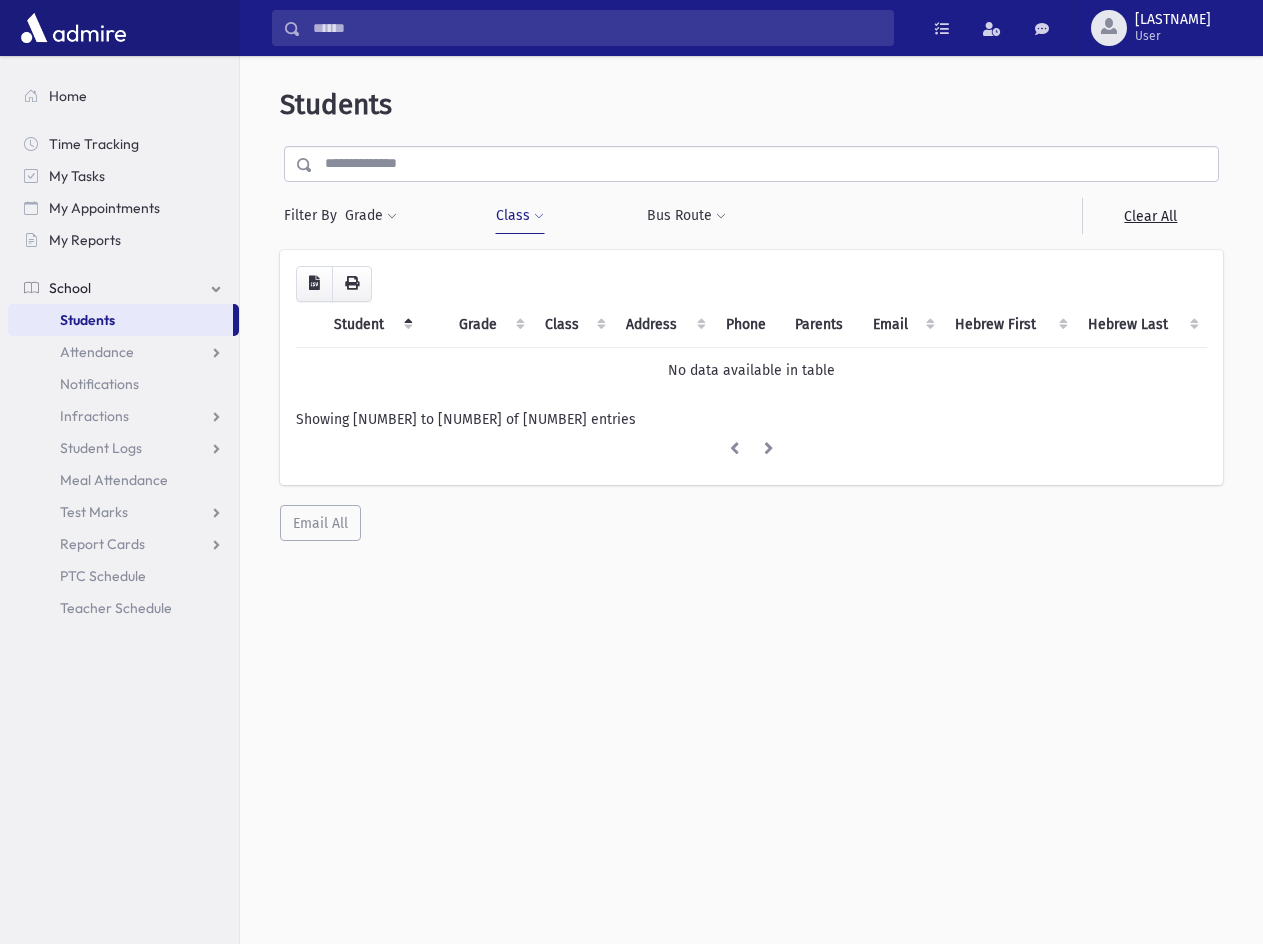 click on "Class" at bounding box center [520, 216] 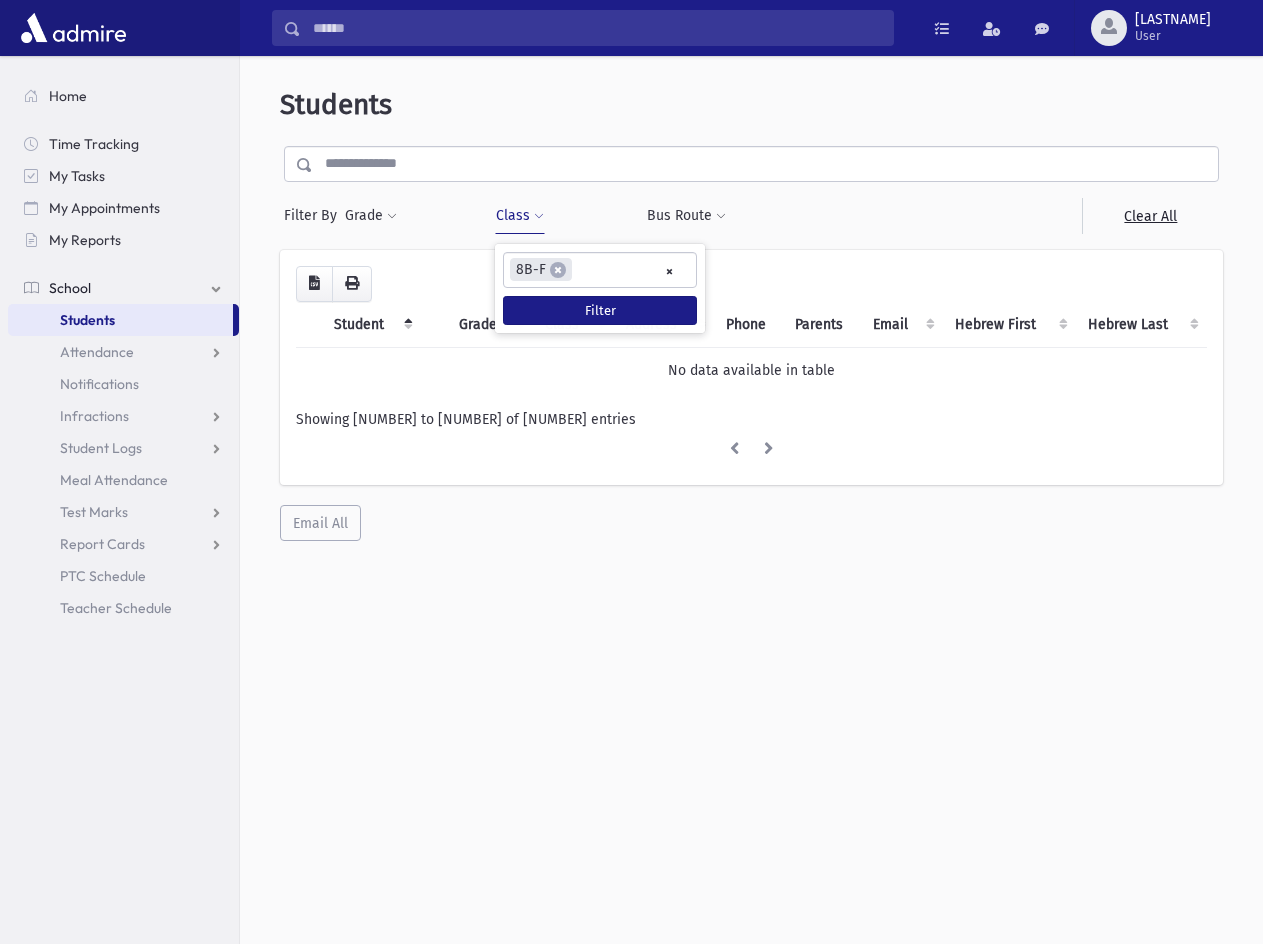 scroll, scrollTop: 3635, scrollLeft: 0, axis: vertical 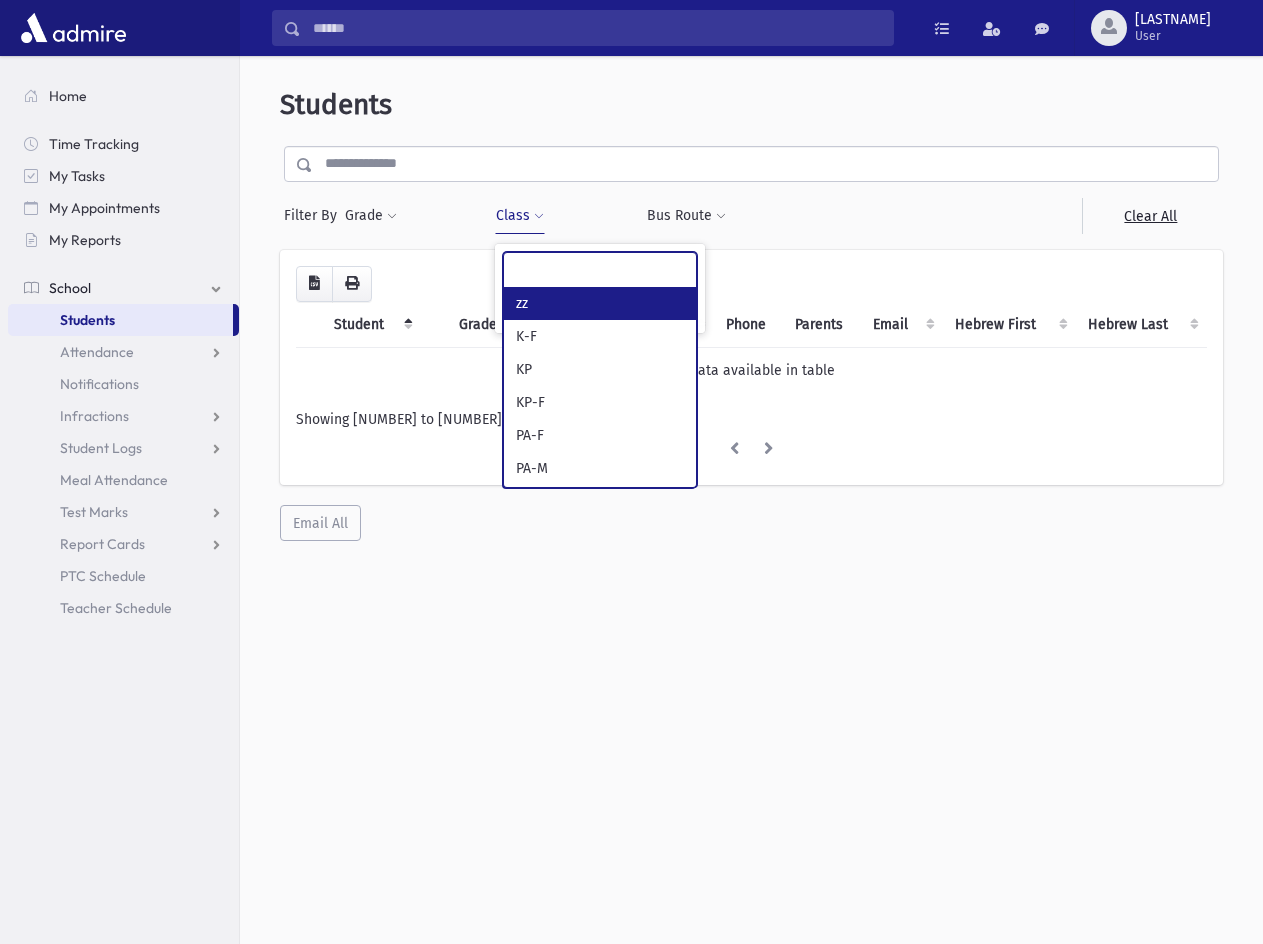click on "Class
**
***
**
****
****
****
****
****
****
****
****
****
****
****
****
****
****
****
****
****
****
****
****
****
****
****
**
****
****
****
****
****
****
****
****
****
****
****
****
****
****
****
****
****
****
****
****
****
****
**" at bounding box center [560, 216] 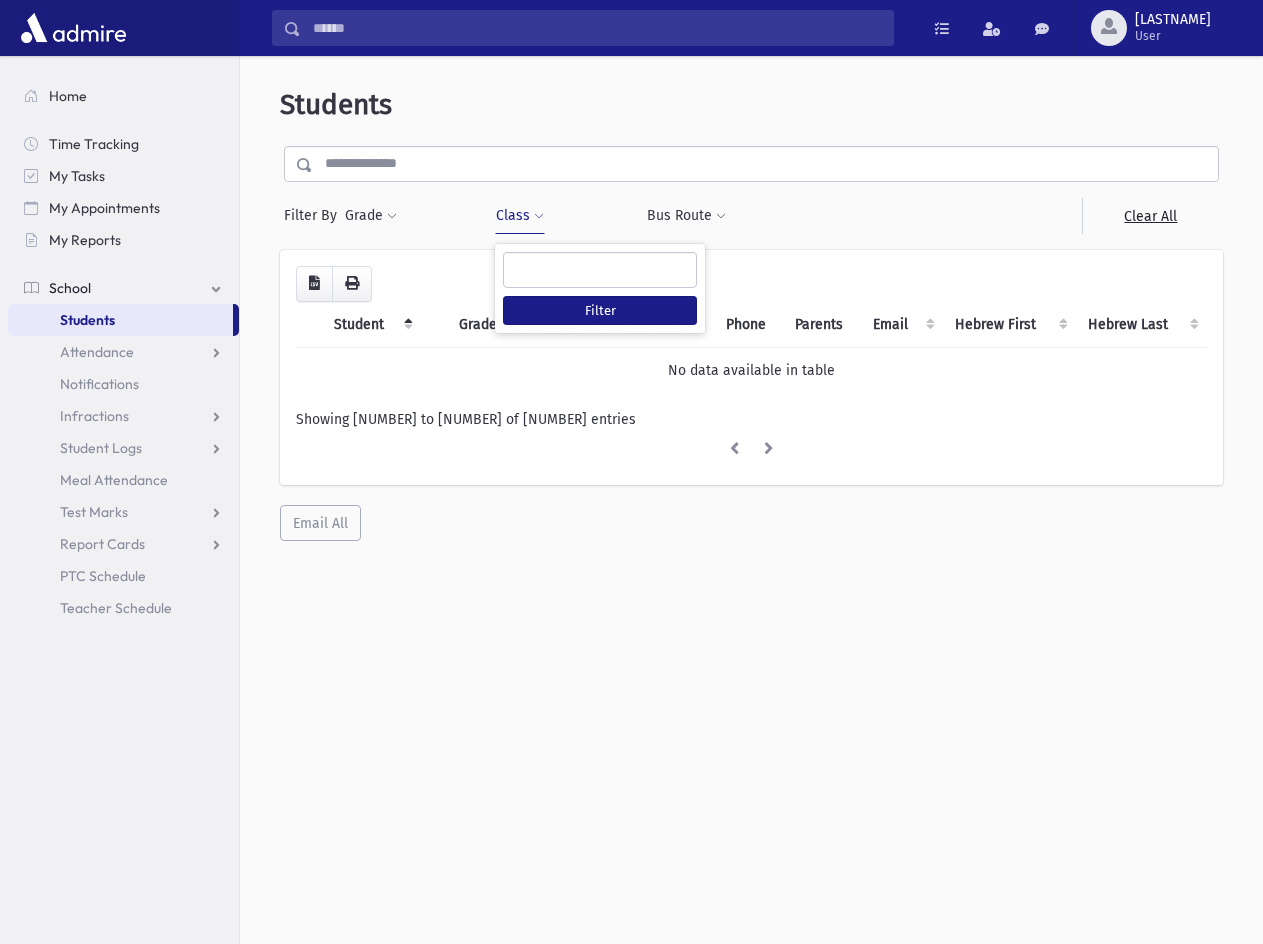 click at bounding box center (600, 268) 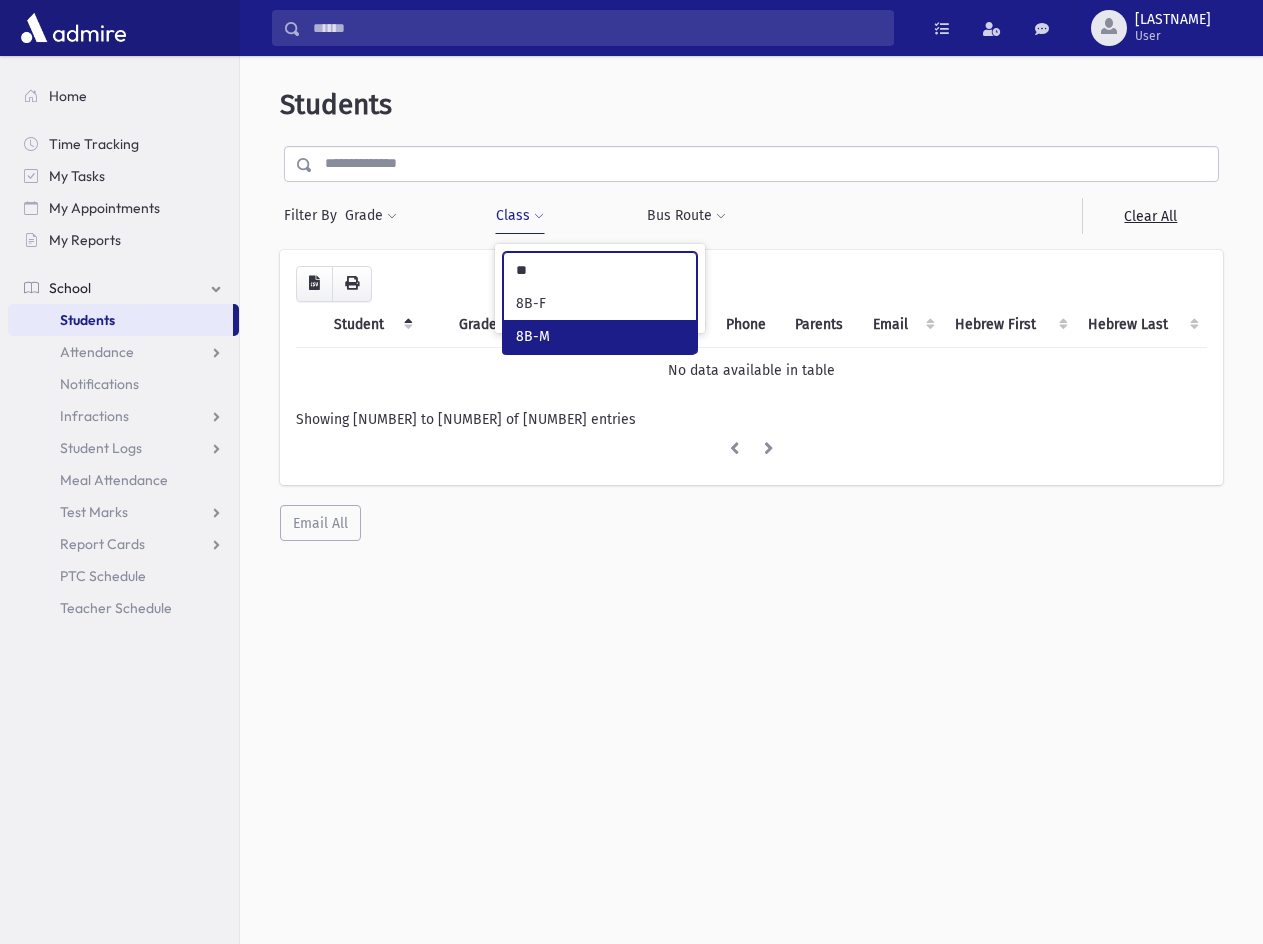 type on "**" 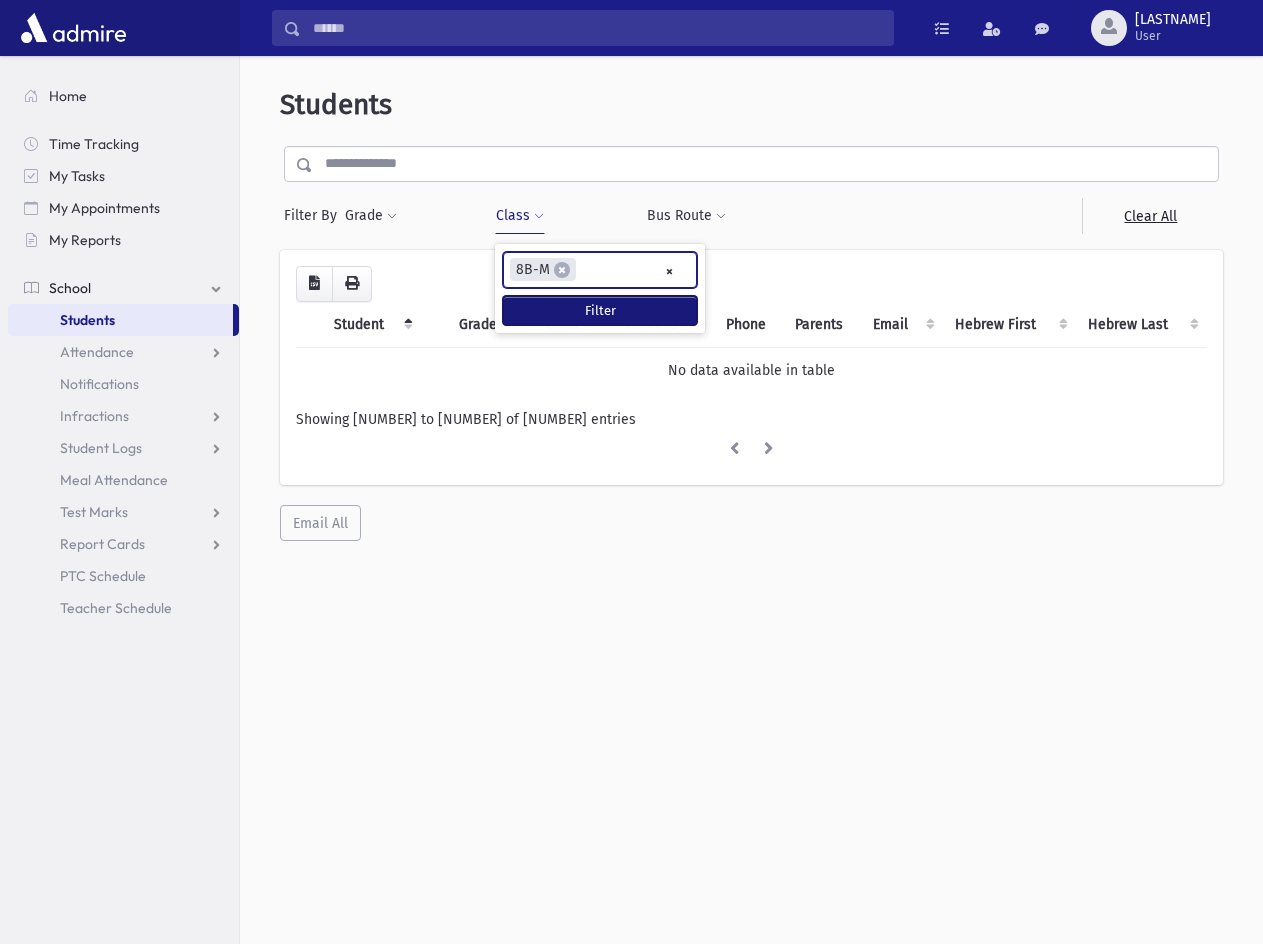 click on "Filter" at bounding box center [600, 310] 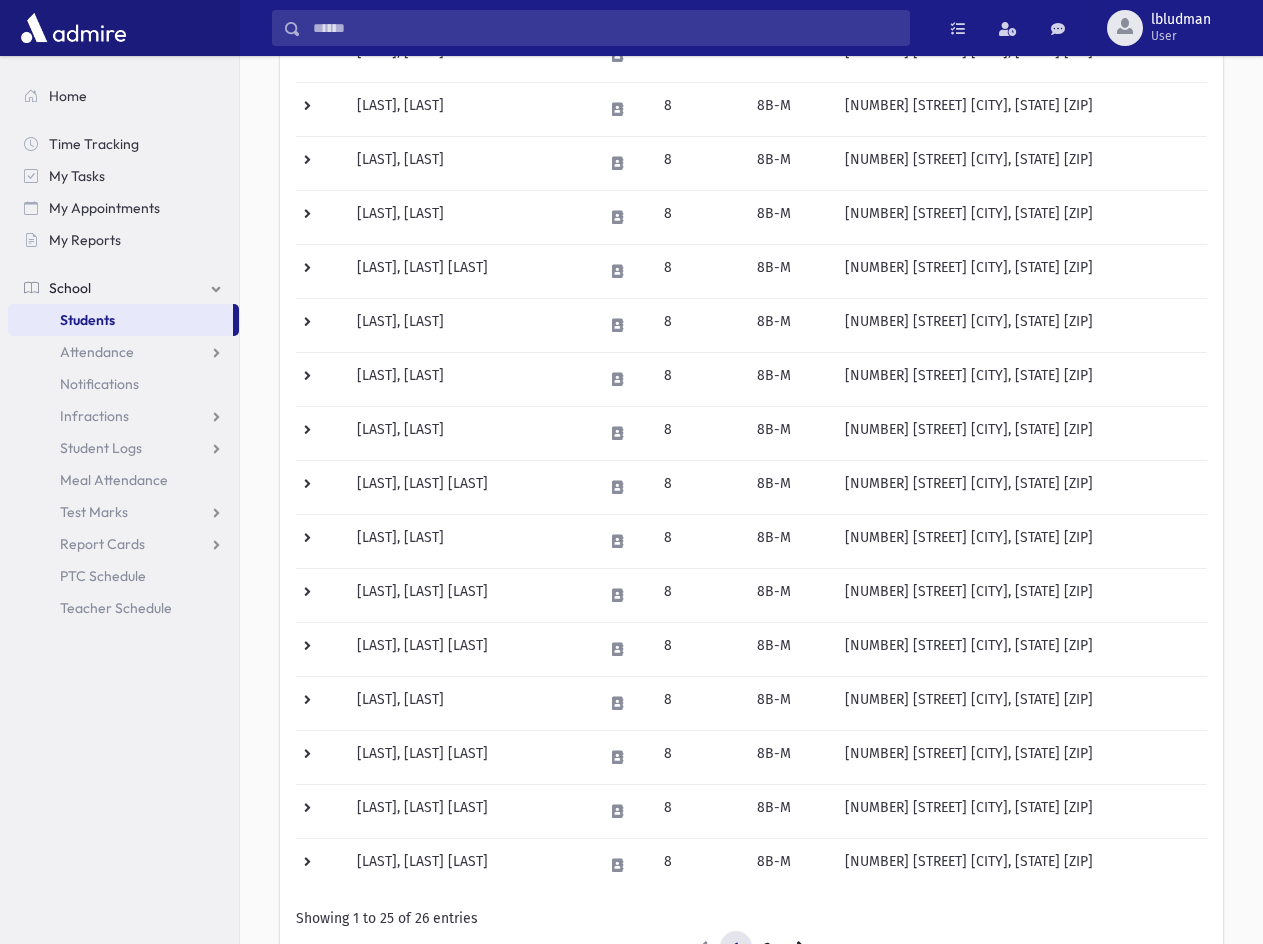 scroll, scrollTop: 970, scrollLeft: 0, axis: vertical 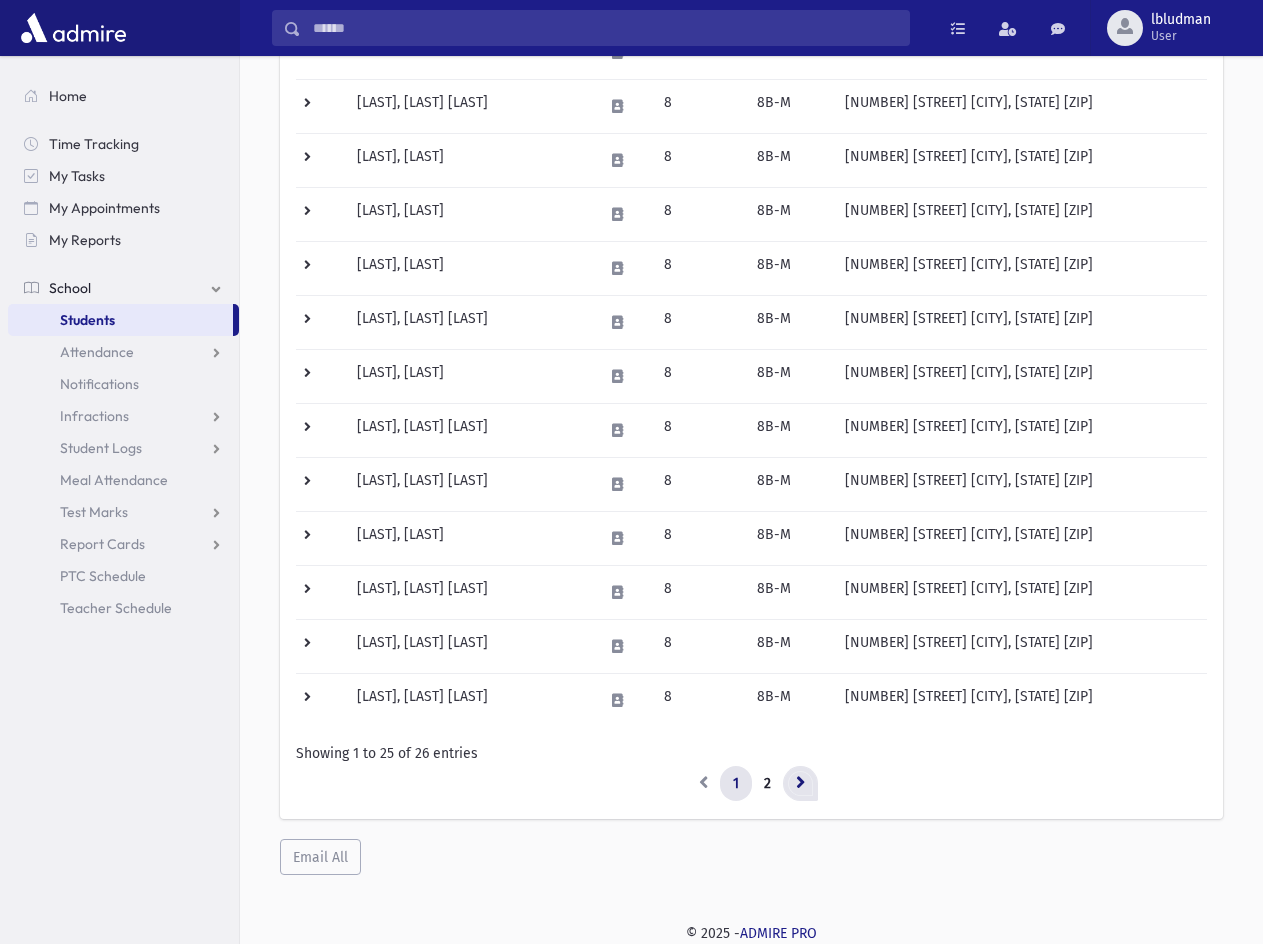 click at bounding box center (800, 784) 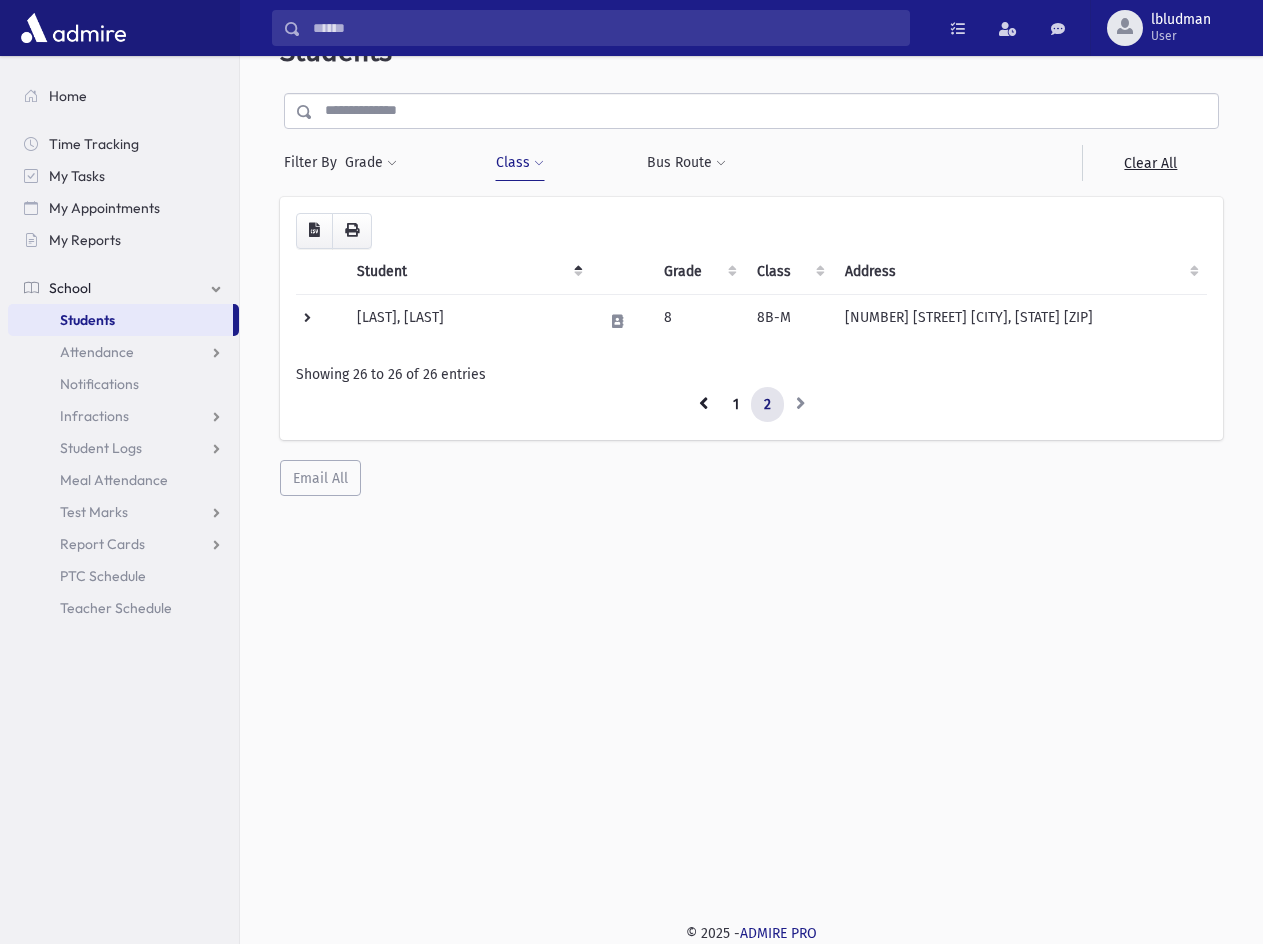 scroll, scrollTop: 53, scrollLeft: 0, axis: vertical 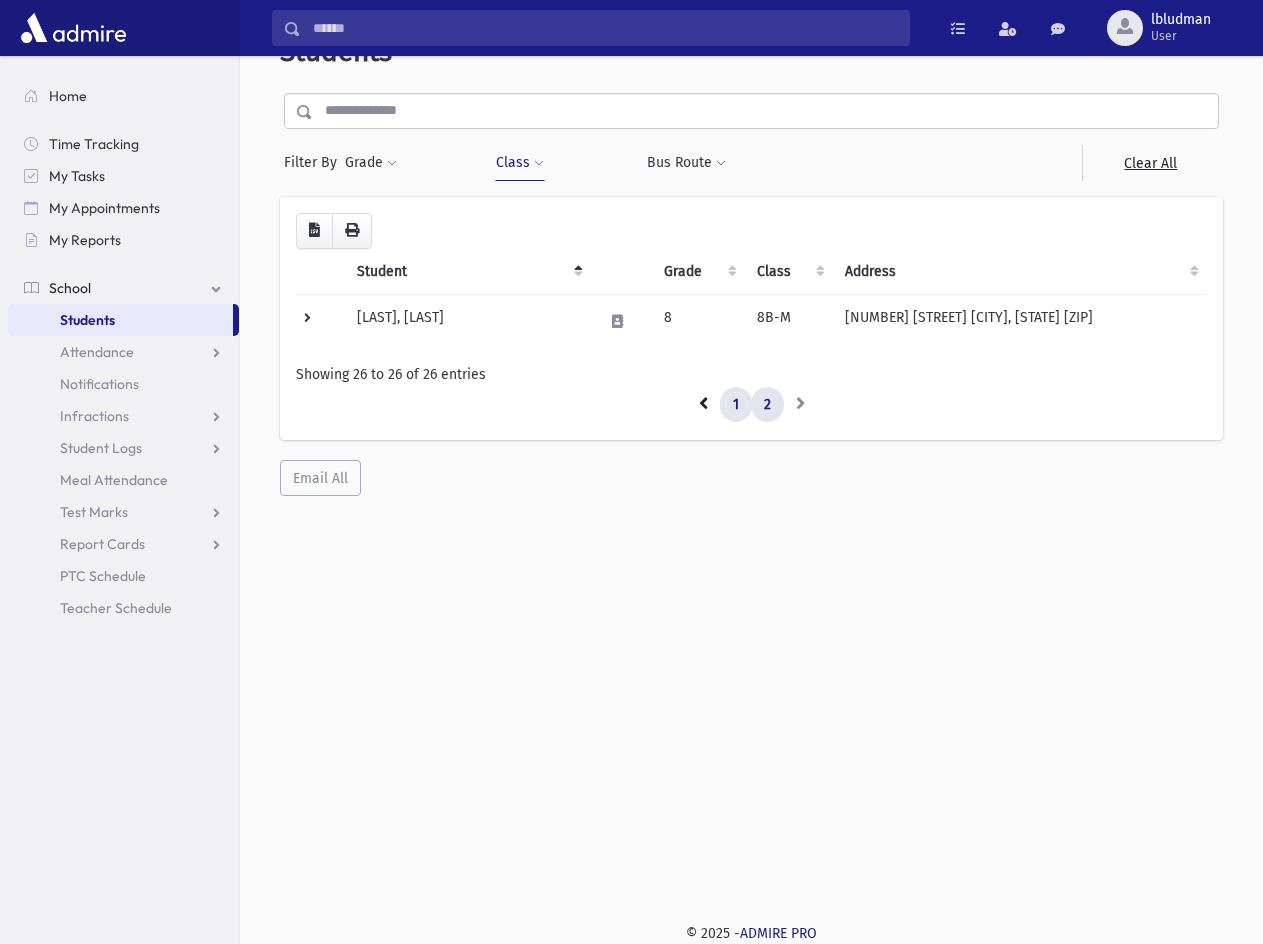 click on "1" at bounding box center (703, 405) 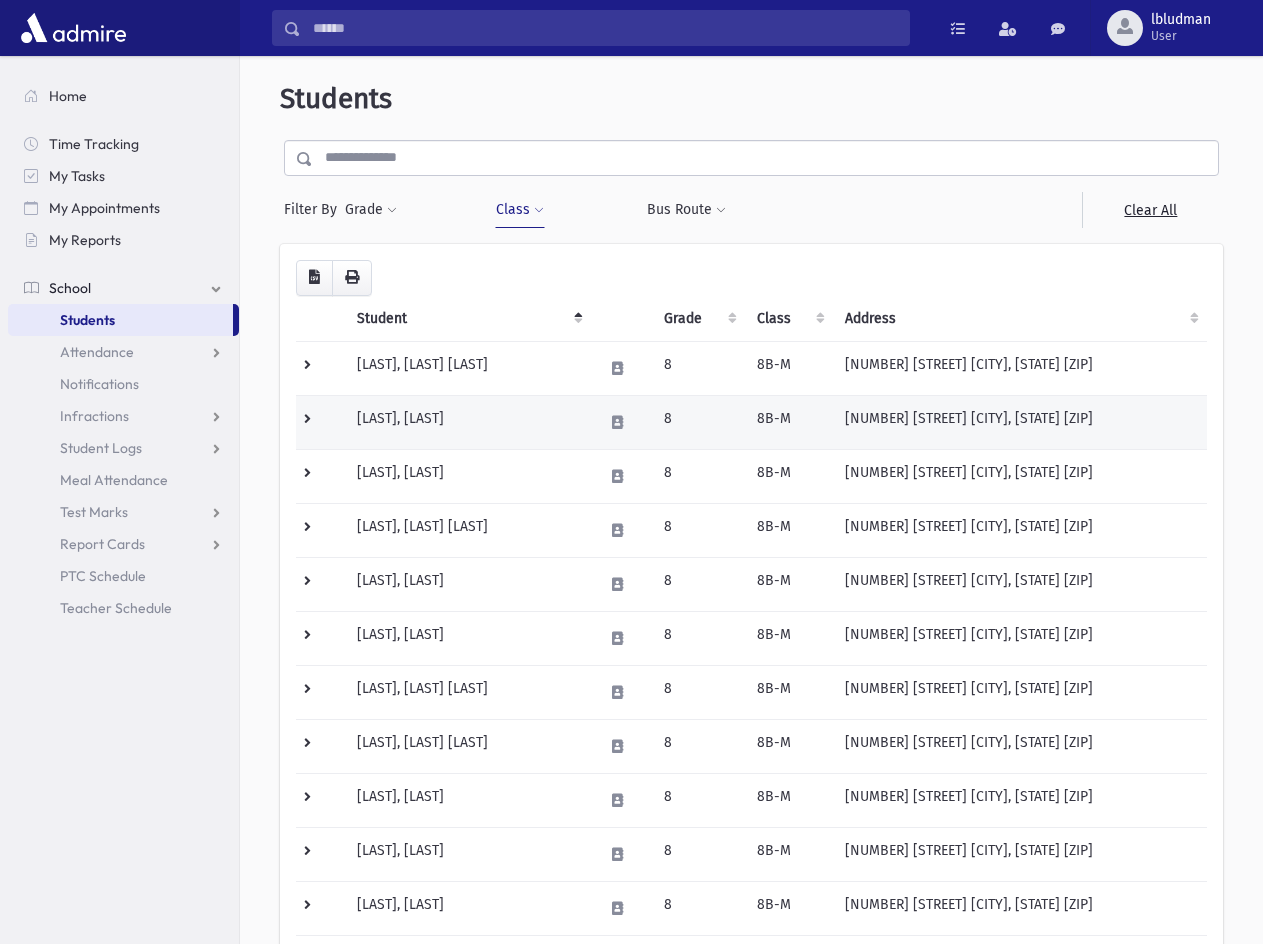 scroll, scrollTop: 0, scrollLeft: 0, axis: both 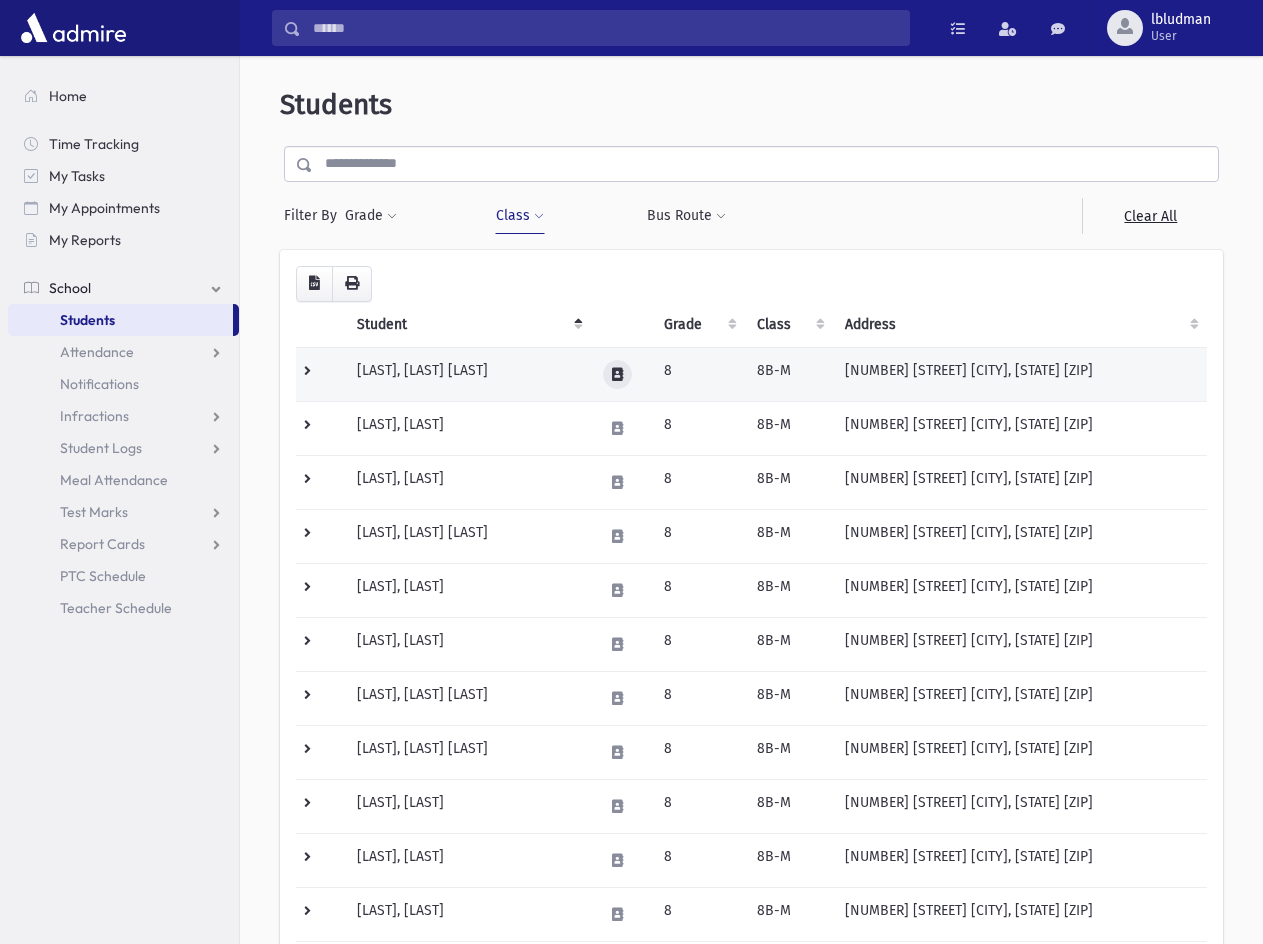 click at bounding box center [617, 374] 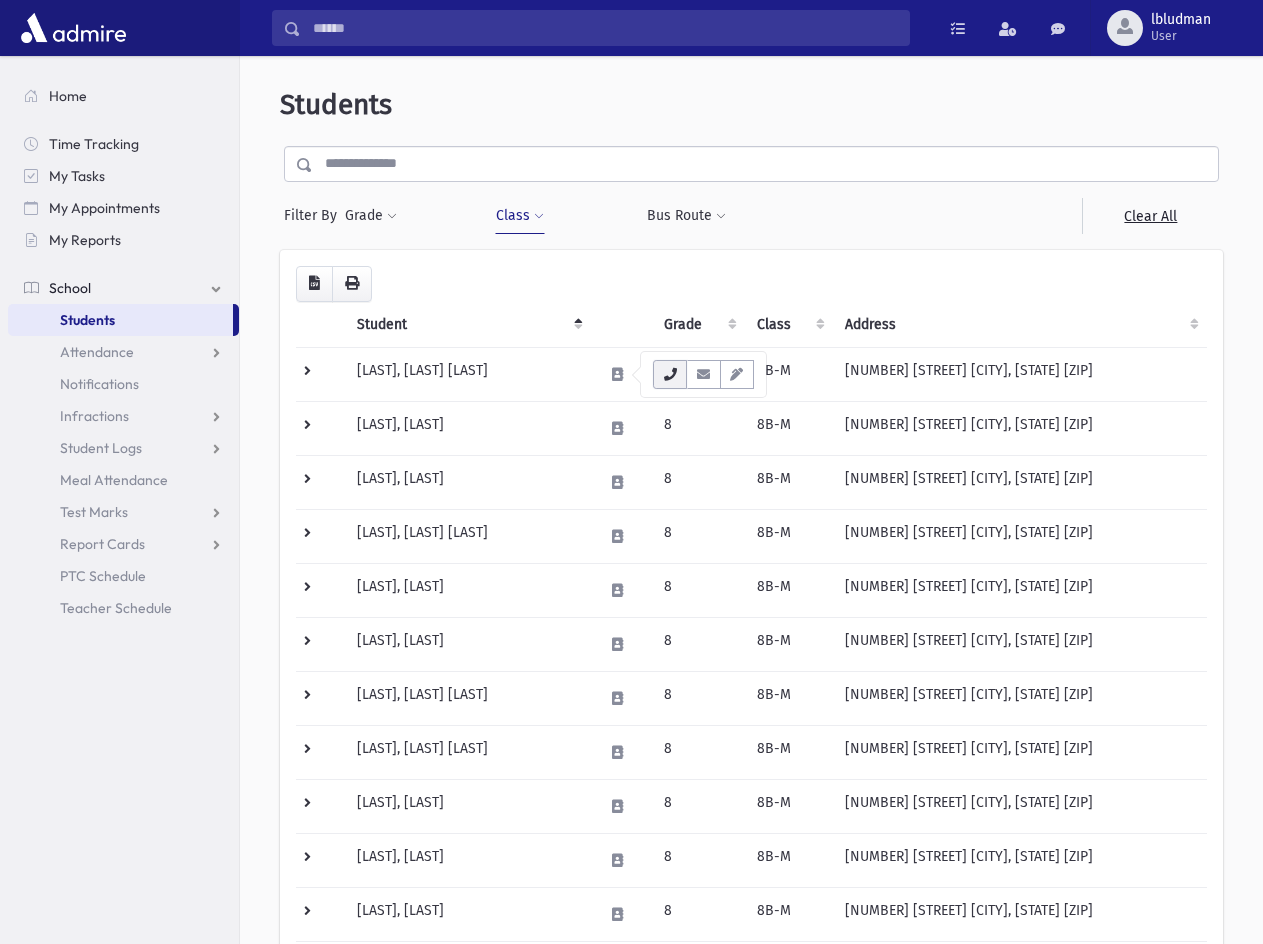 click at bounding box center (670, 374) 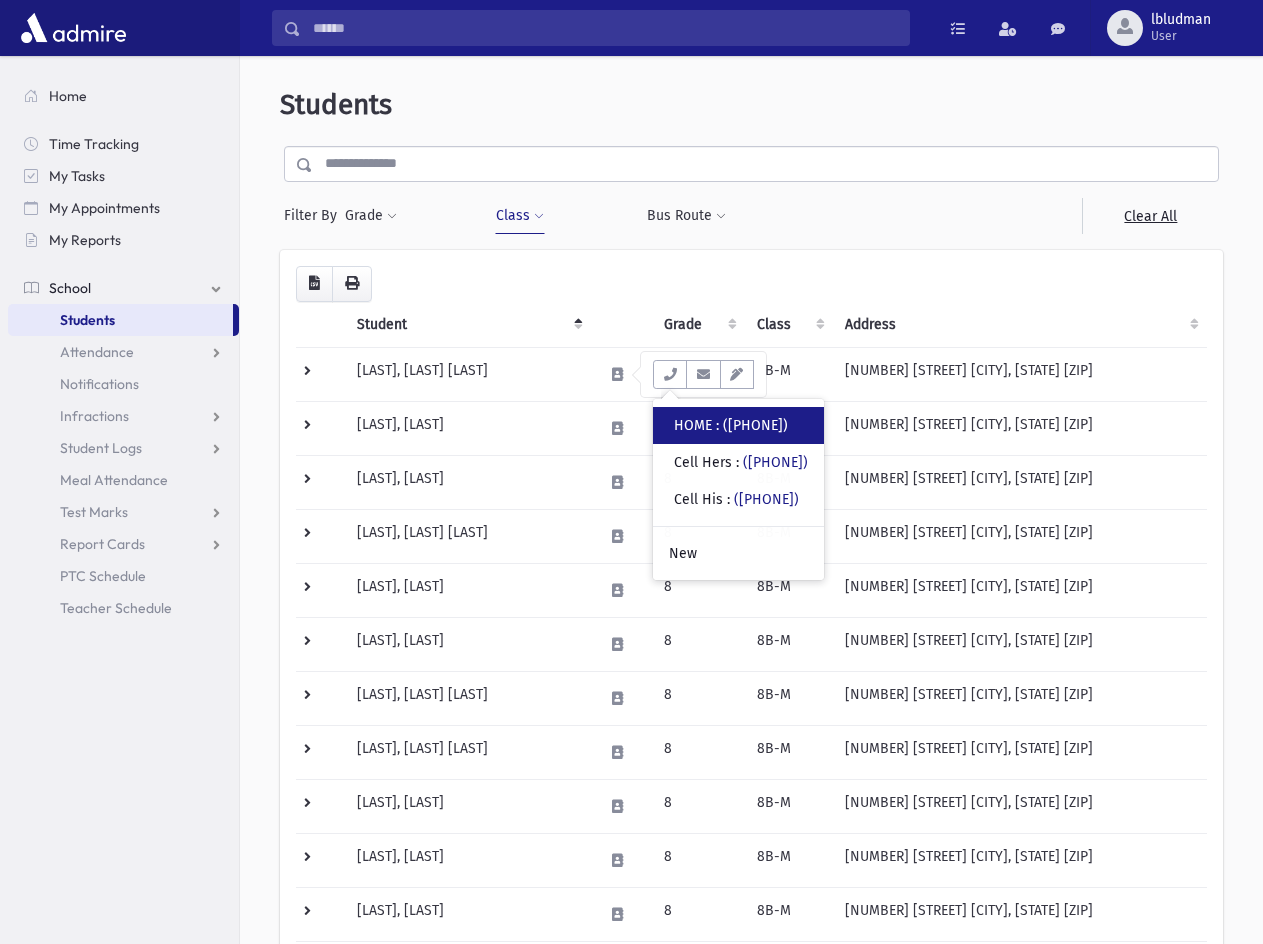 click on "HOME
:  (732) 886-8283" at bounding box center (731, 425) 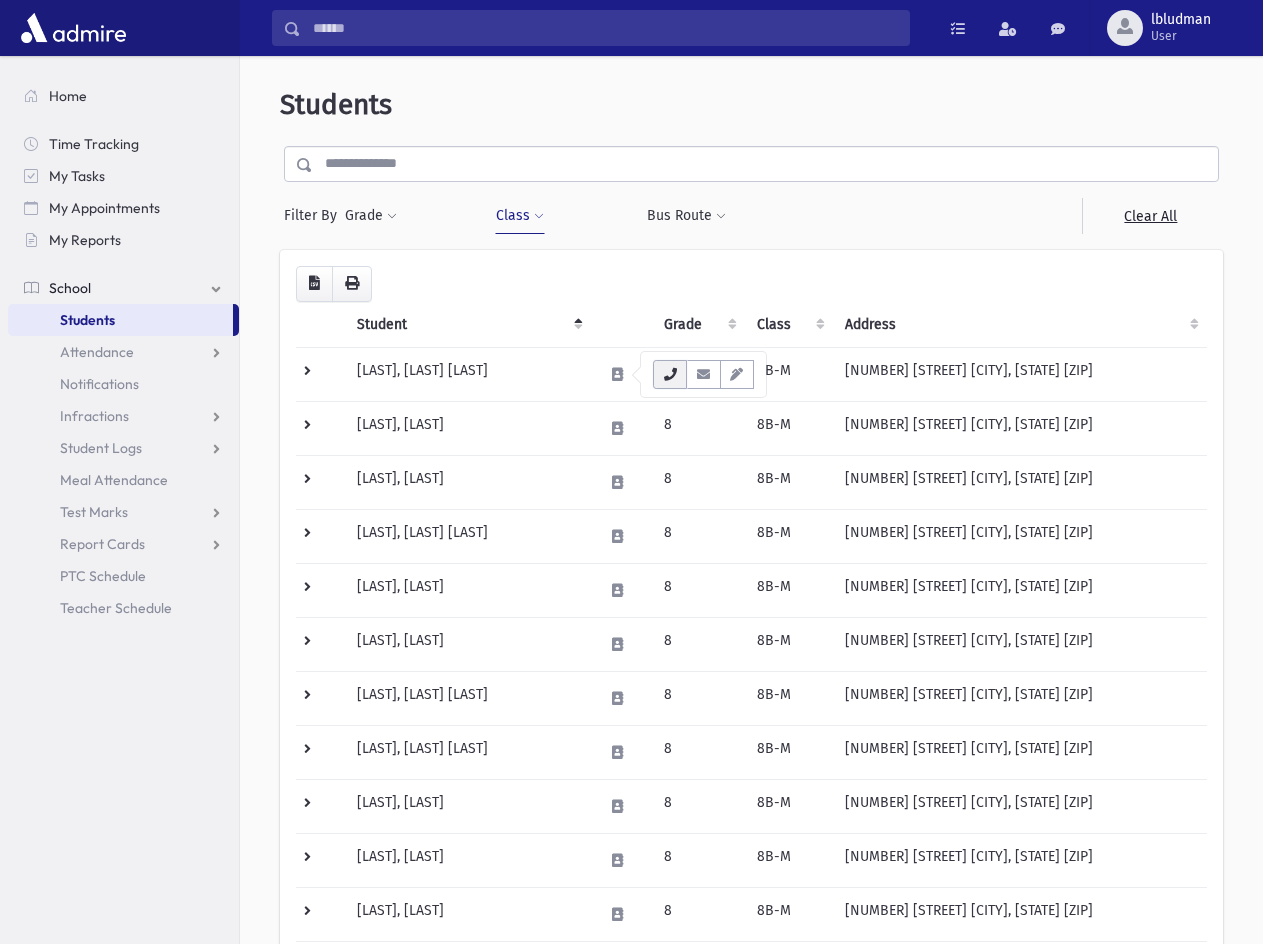 click at bounding box center [670, 374] 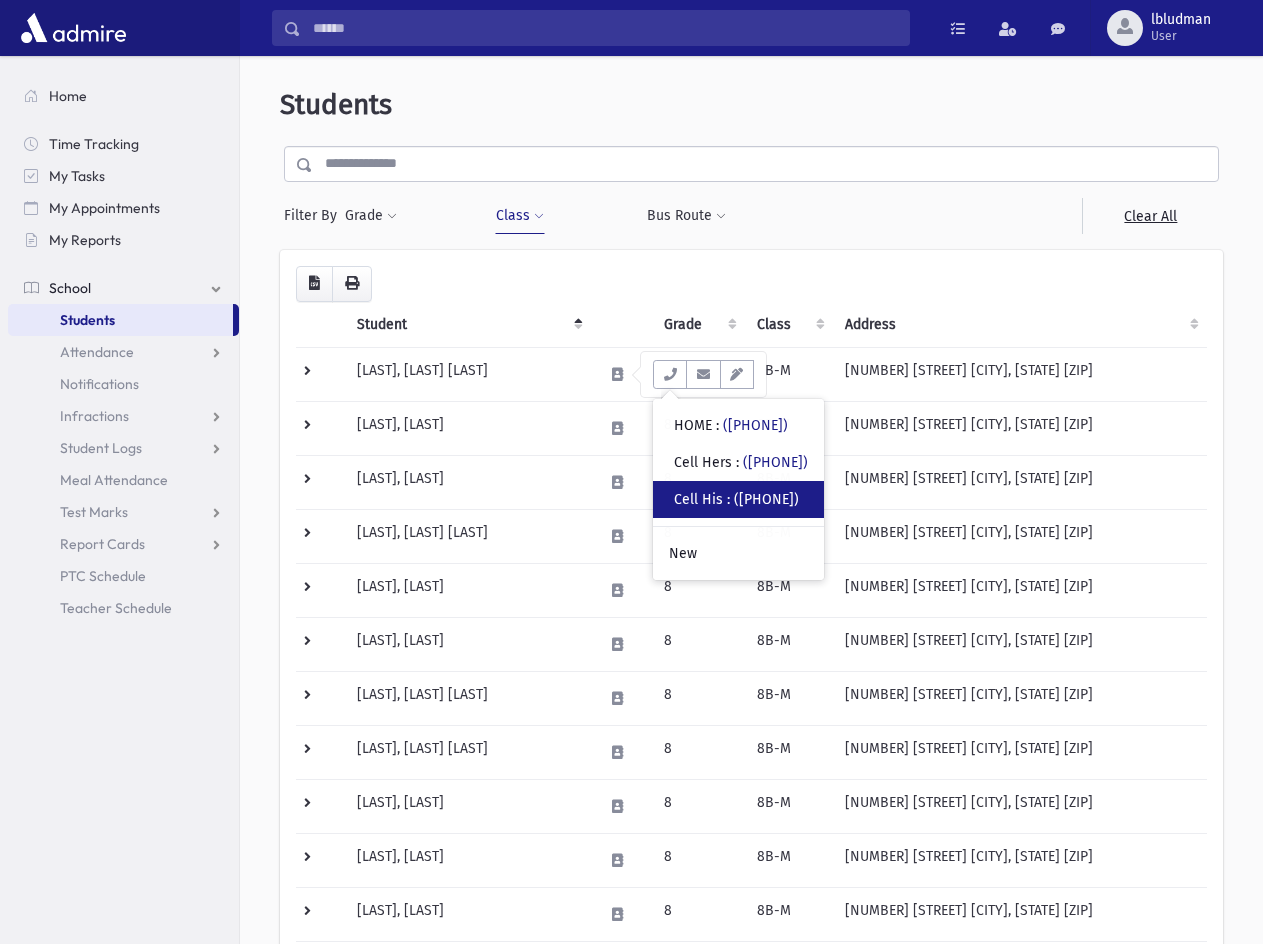 click on "Cell His
:  (848) 525-2650" at bounding box center [731, 425] 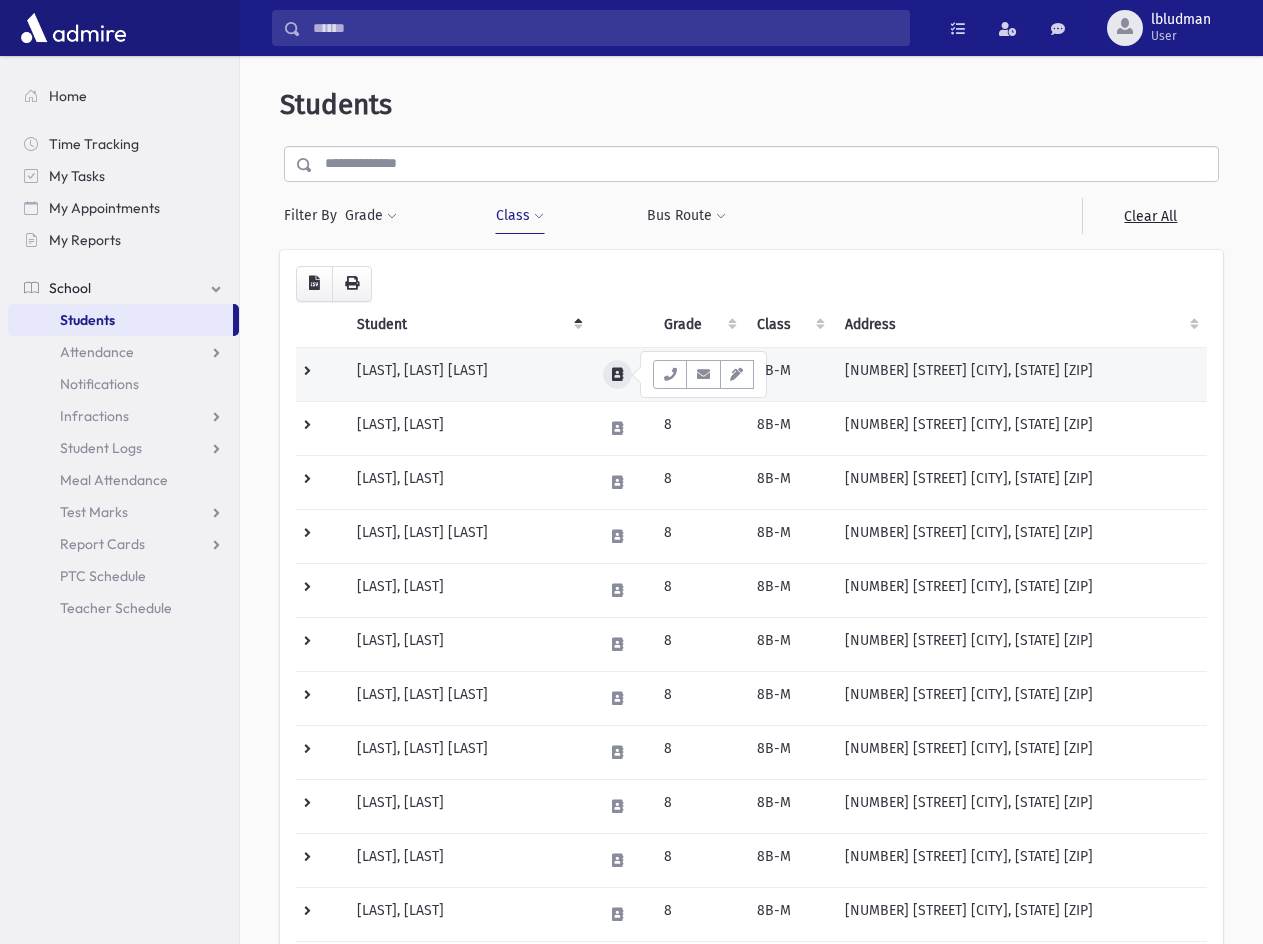 click at bounding box center [617, 374] 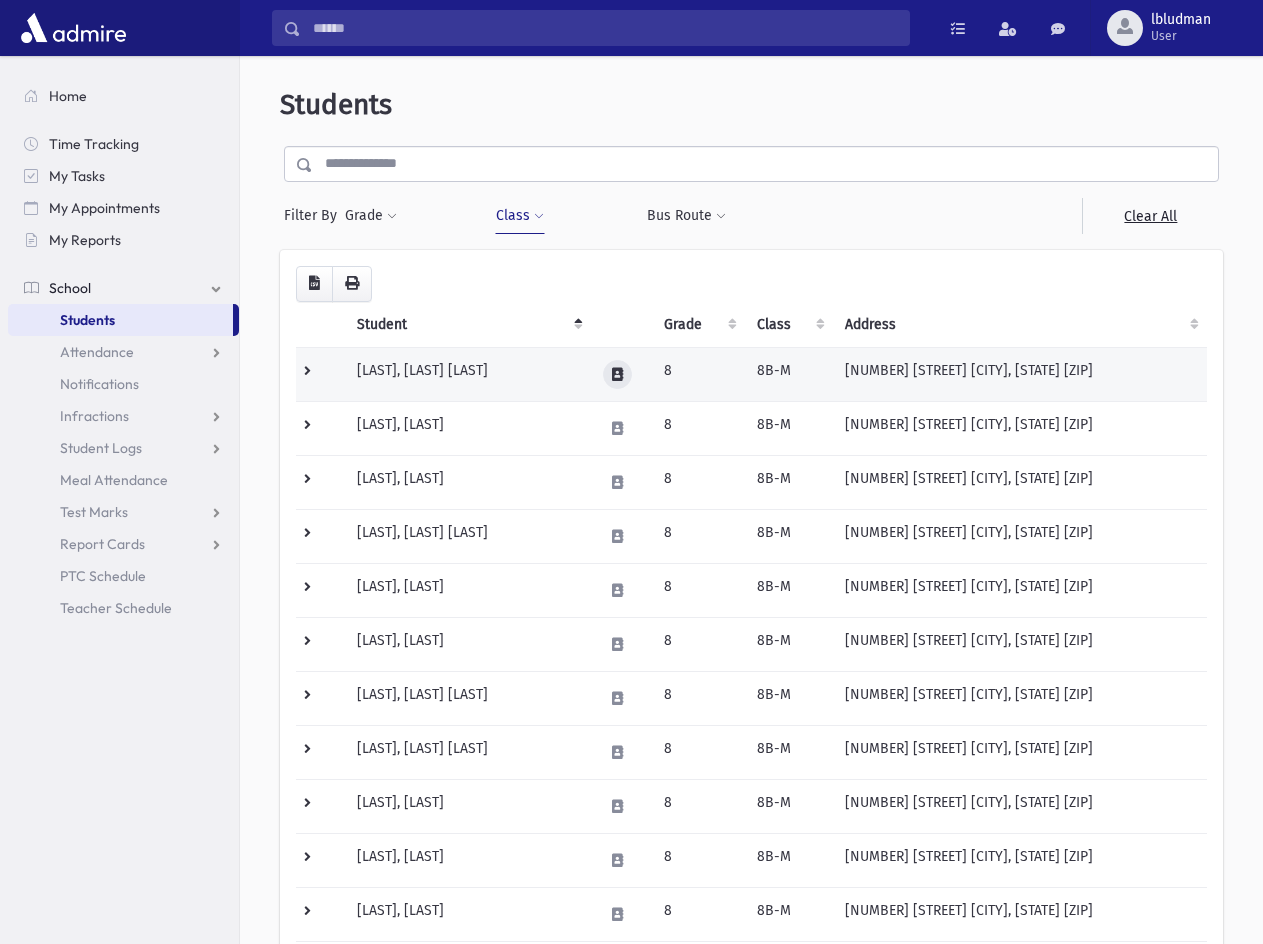 click at bounding box center (617, 374) 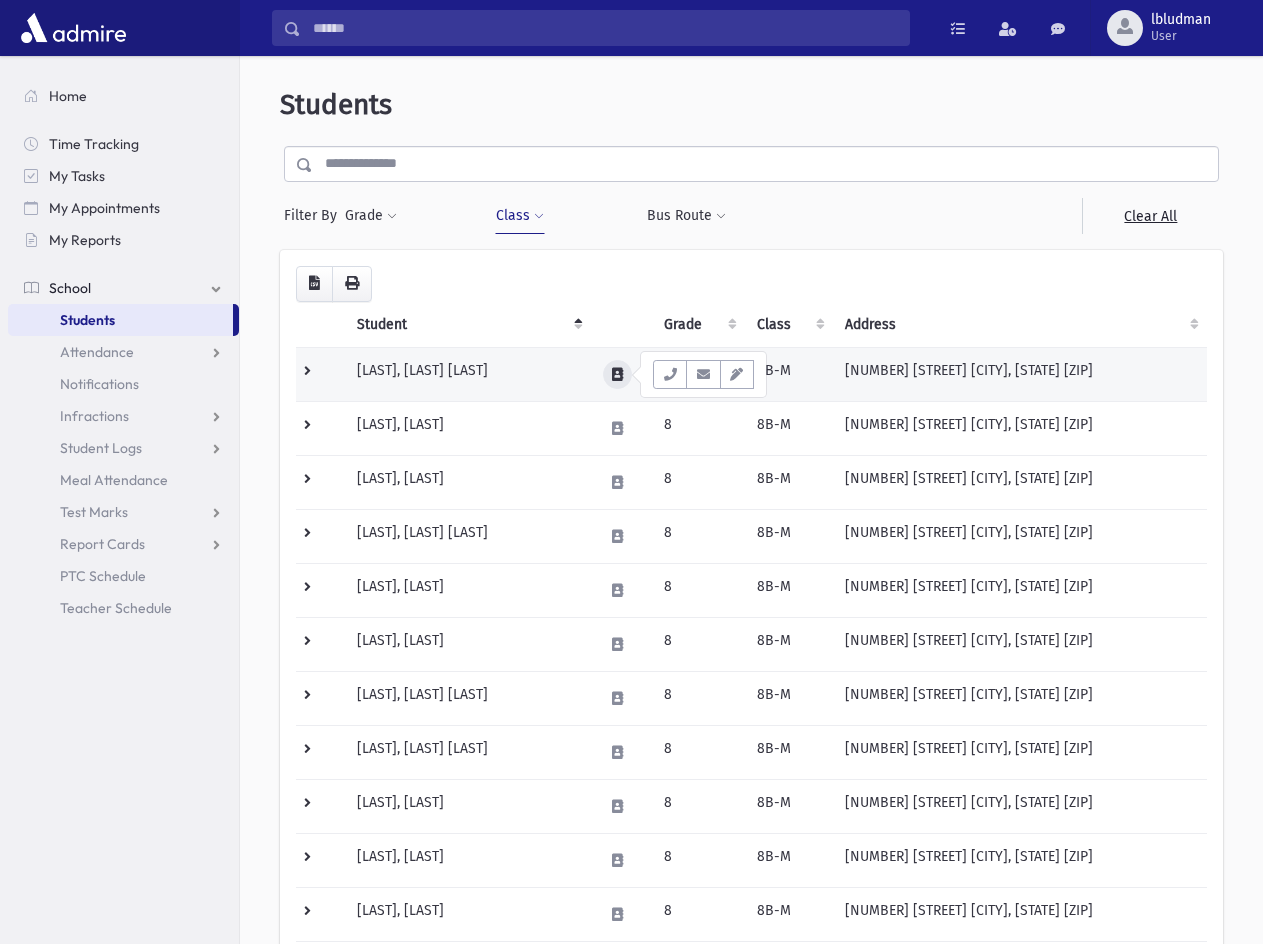 click at bounding box center [617, 374] 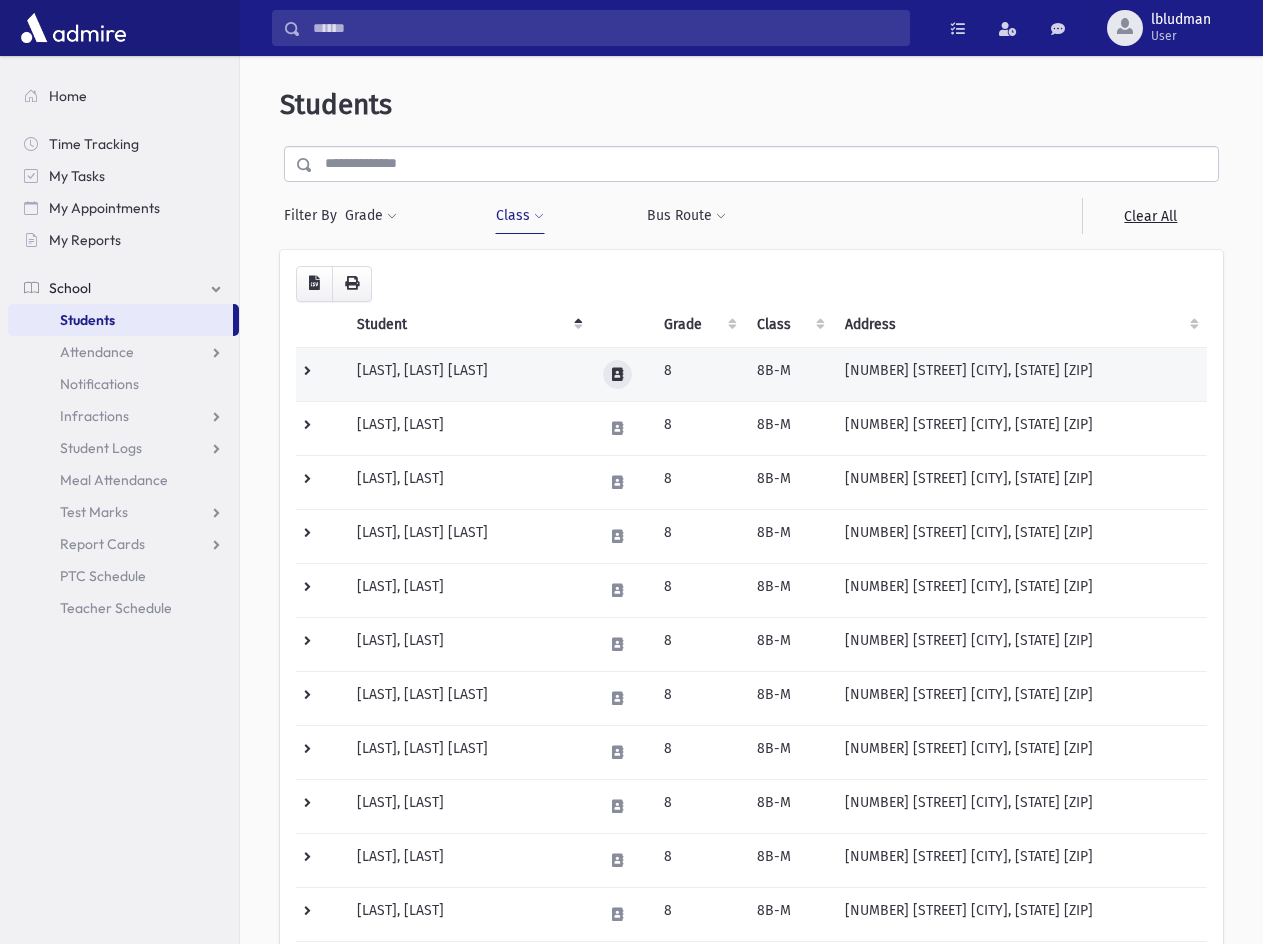 click at bounding box center (617, 374) 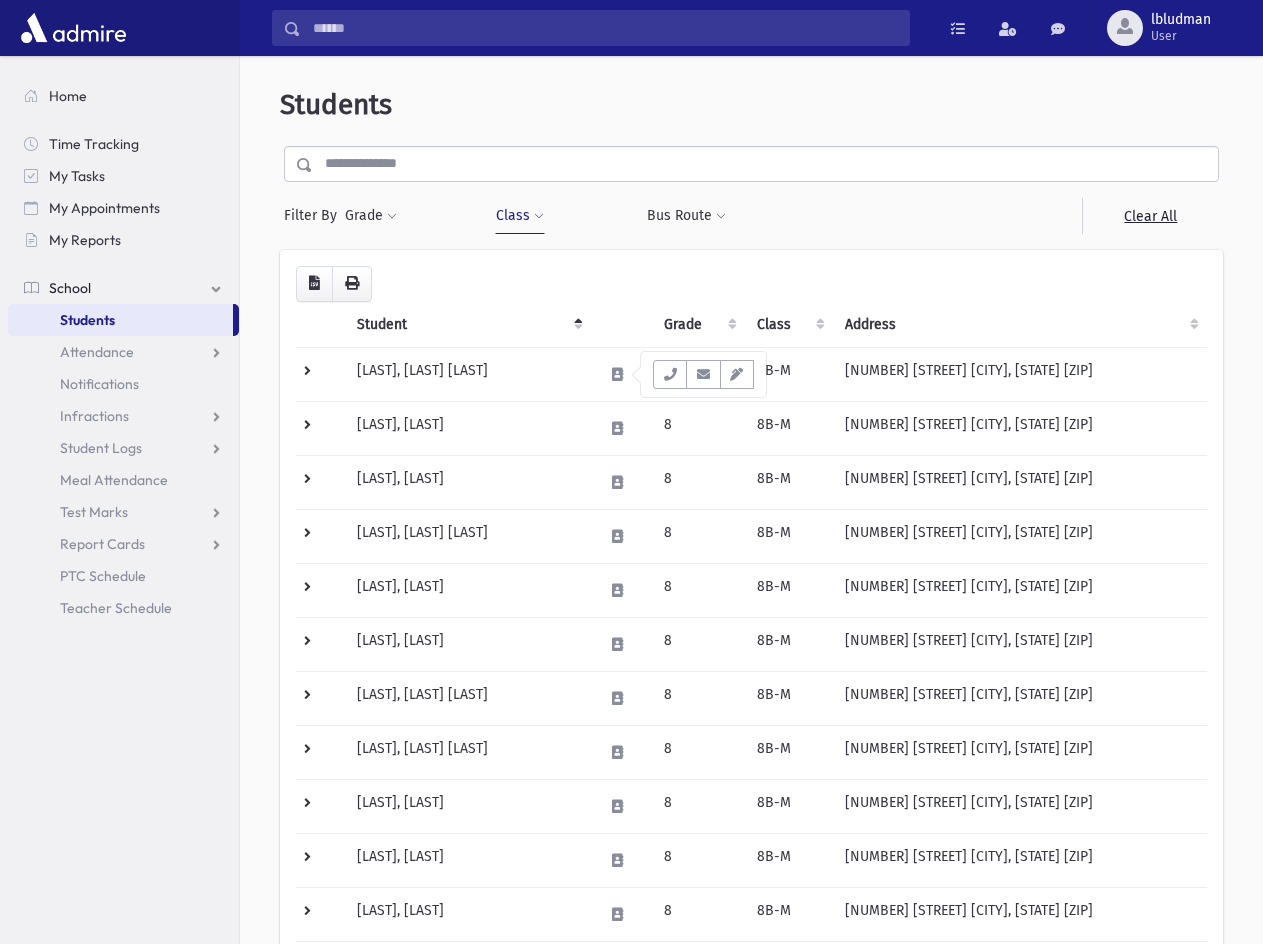 click on "Student" at bounding box center (468, 325) 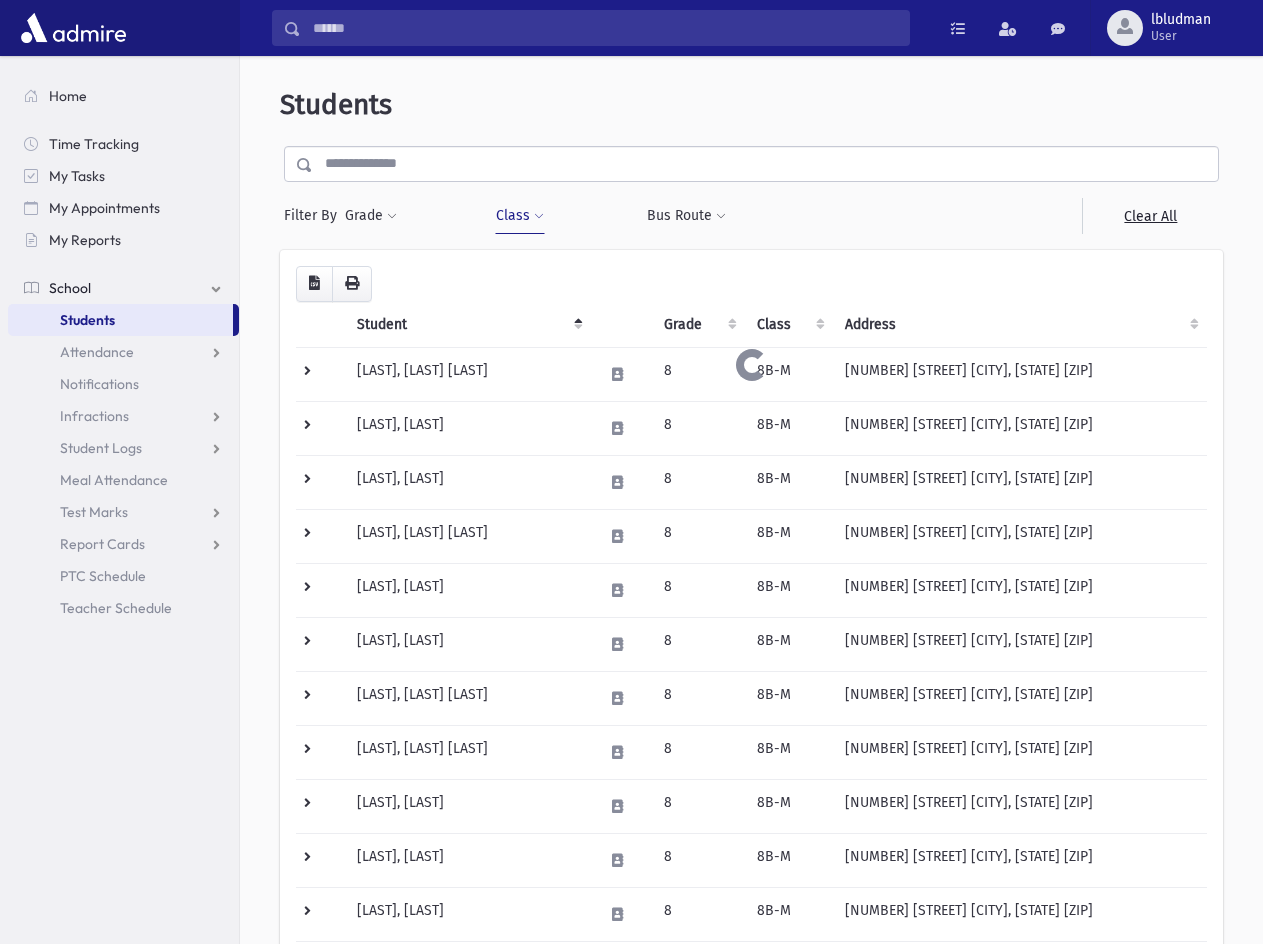 click on "Student" at bounding box center [468, 325] 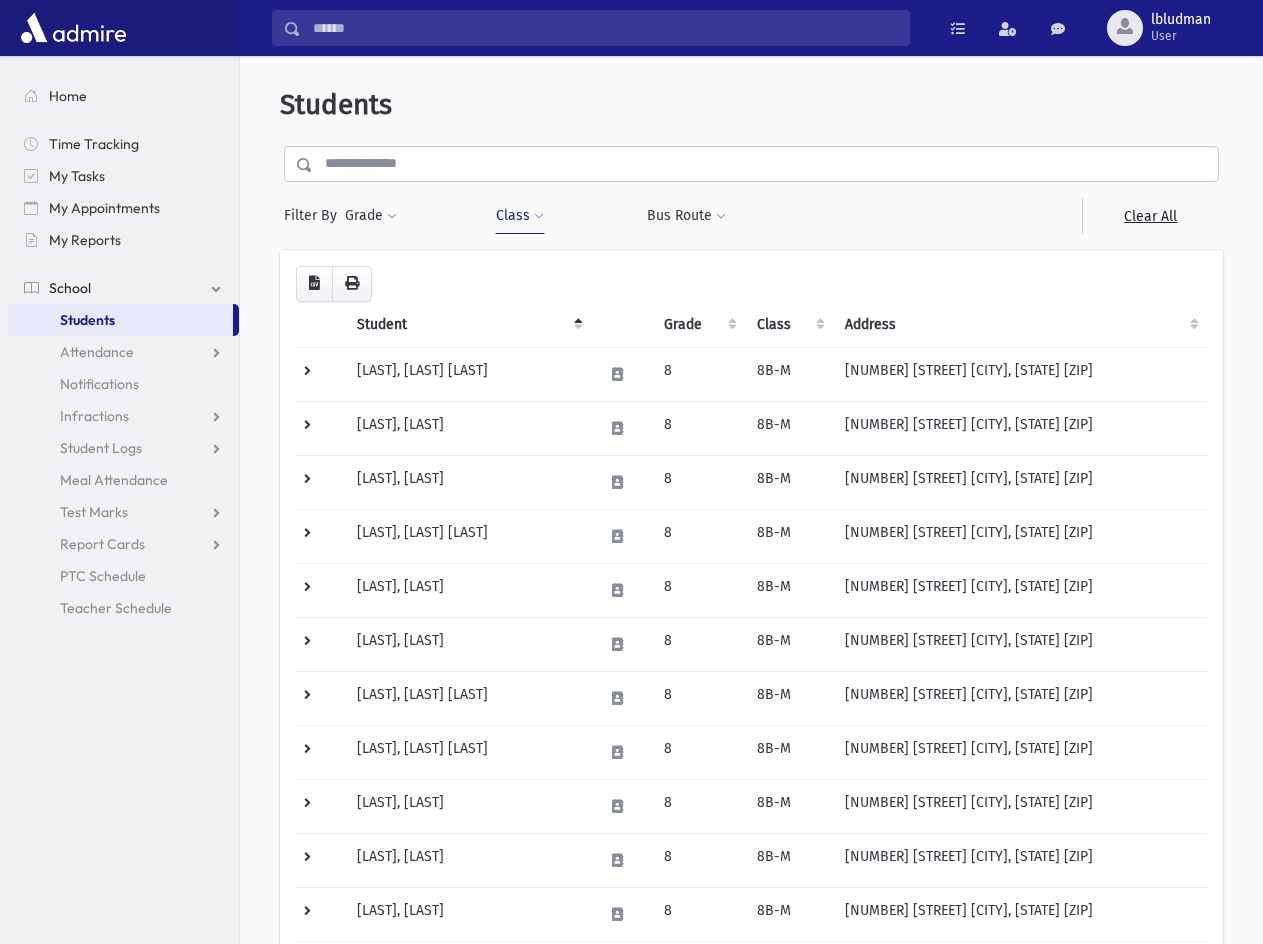 click on "Student" at bounding box center (468, 325) 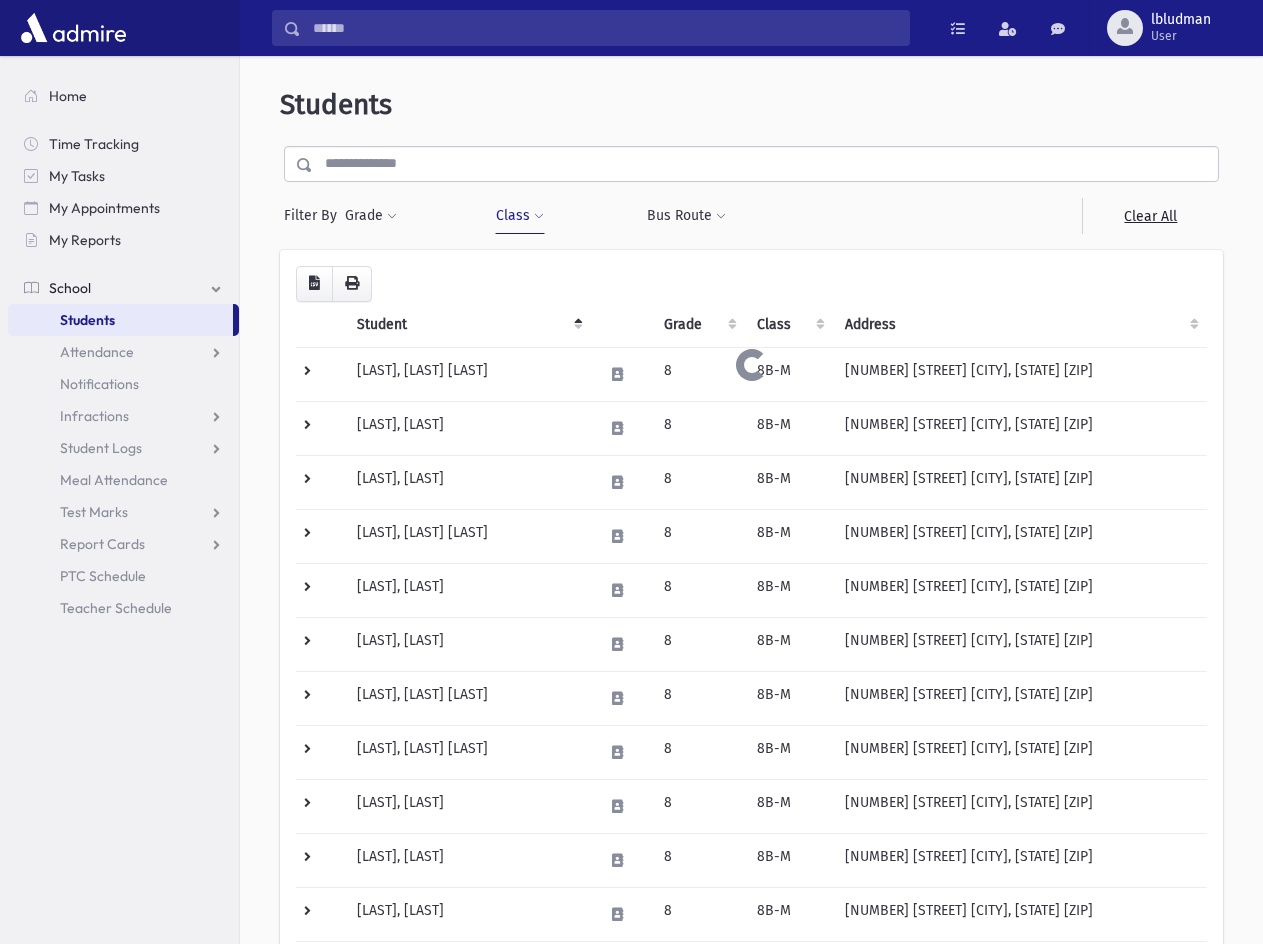 click on "Student" at bounding box center [468, 325] 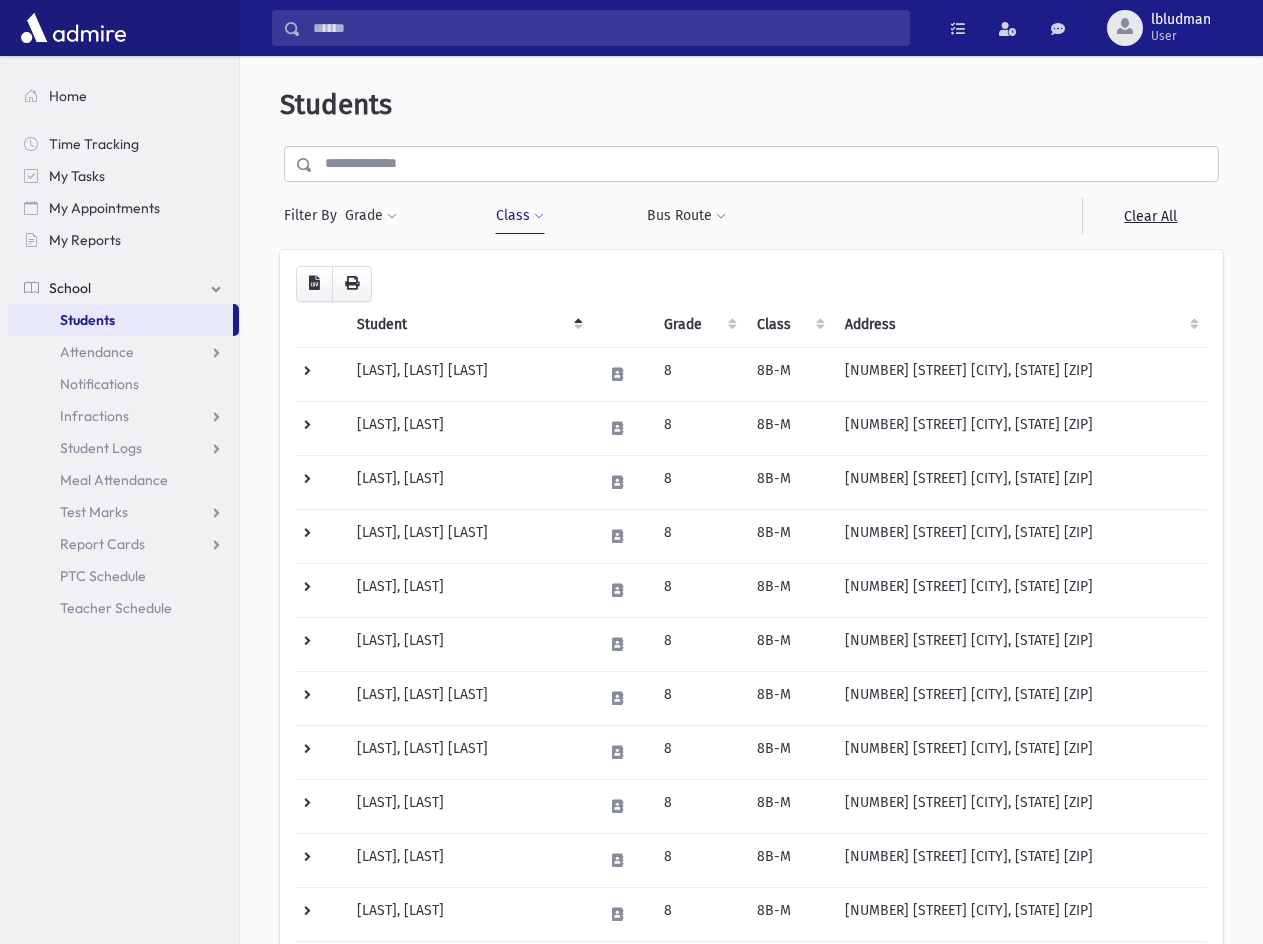 click on "Address" at bounding box center [1020, 325] 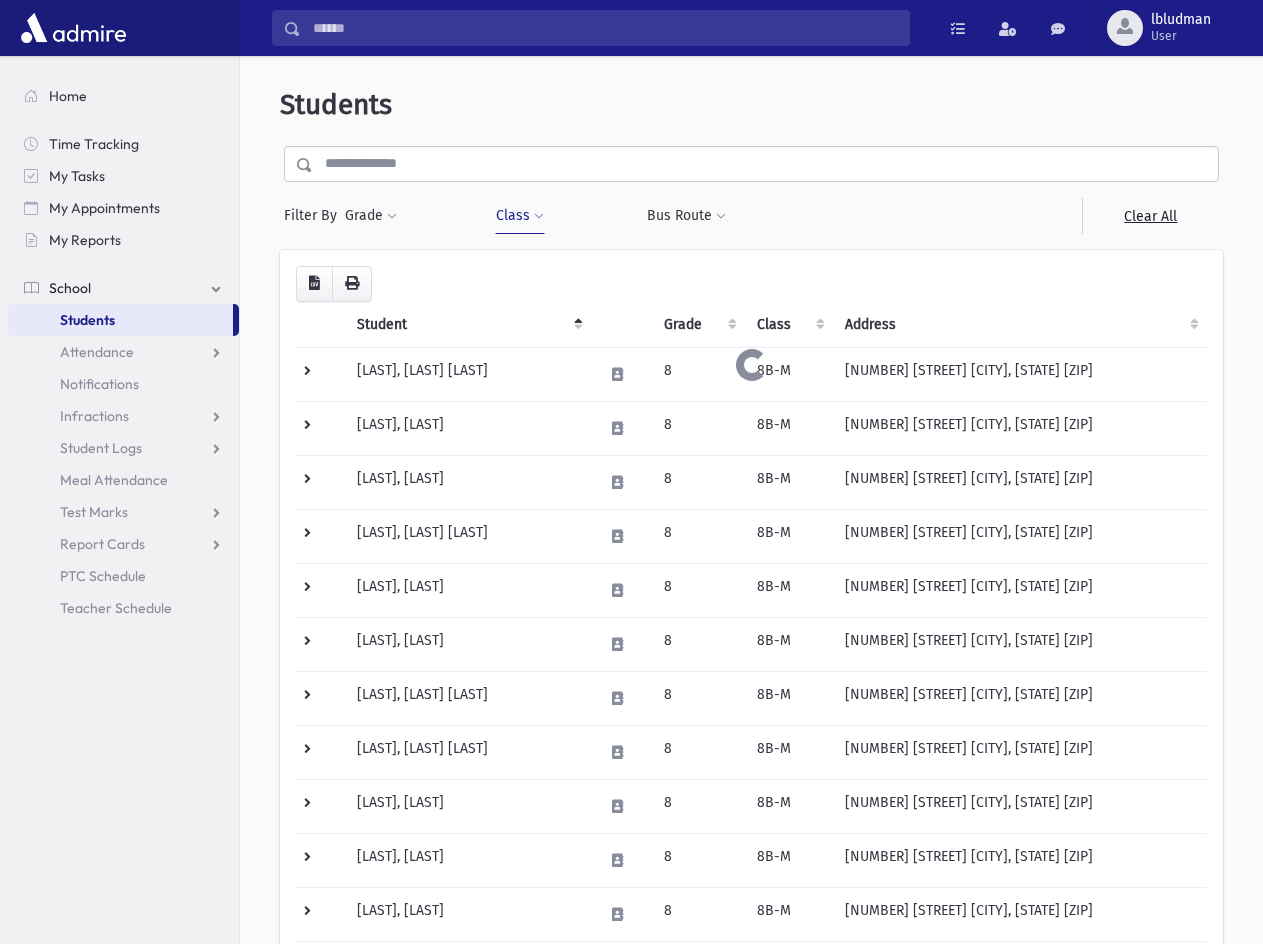 click on "Address" at bounding box center [1020, 325] 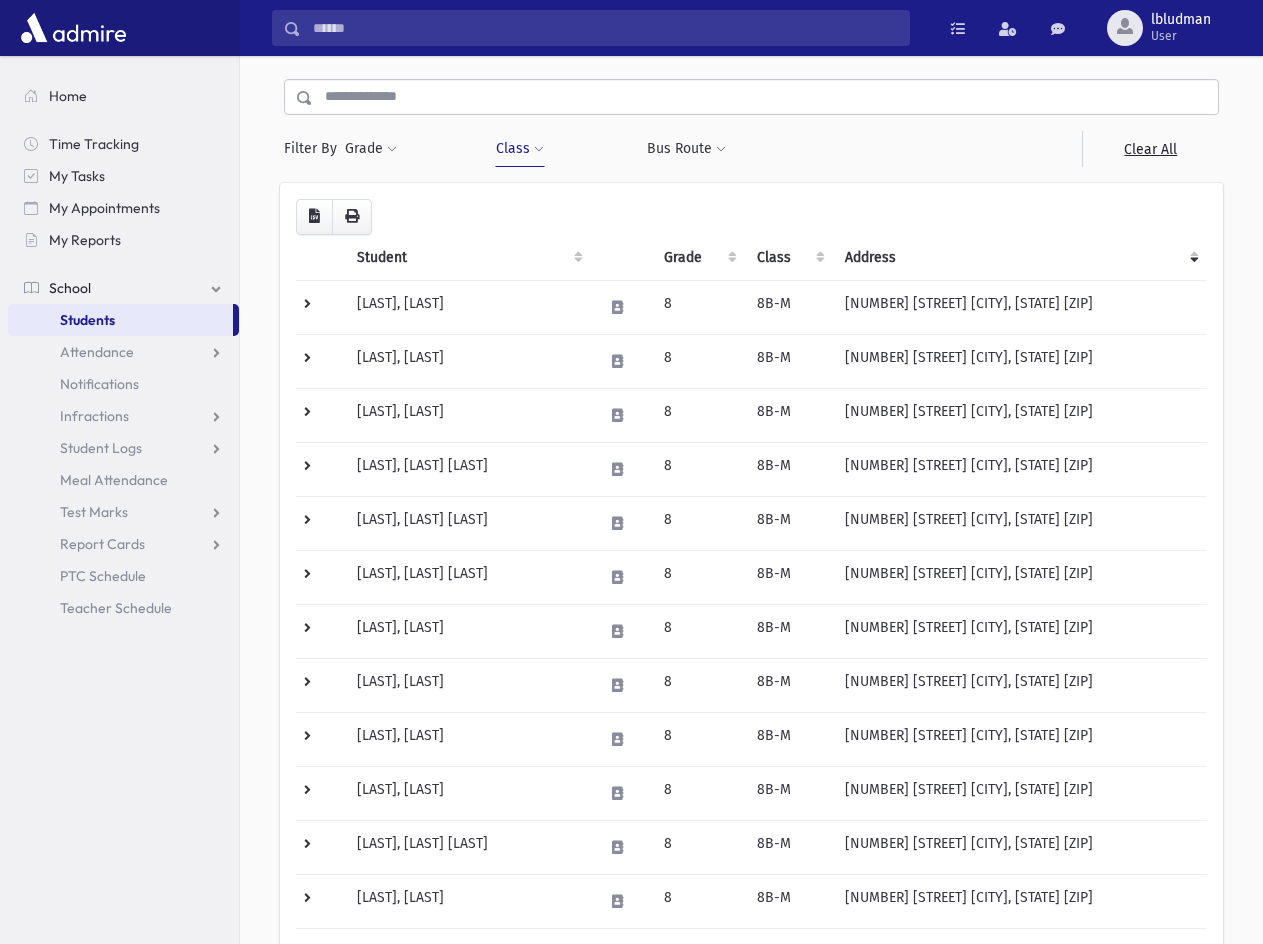 scroll, scrollTop: 0, scrollLeft: 0, axis: both 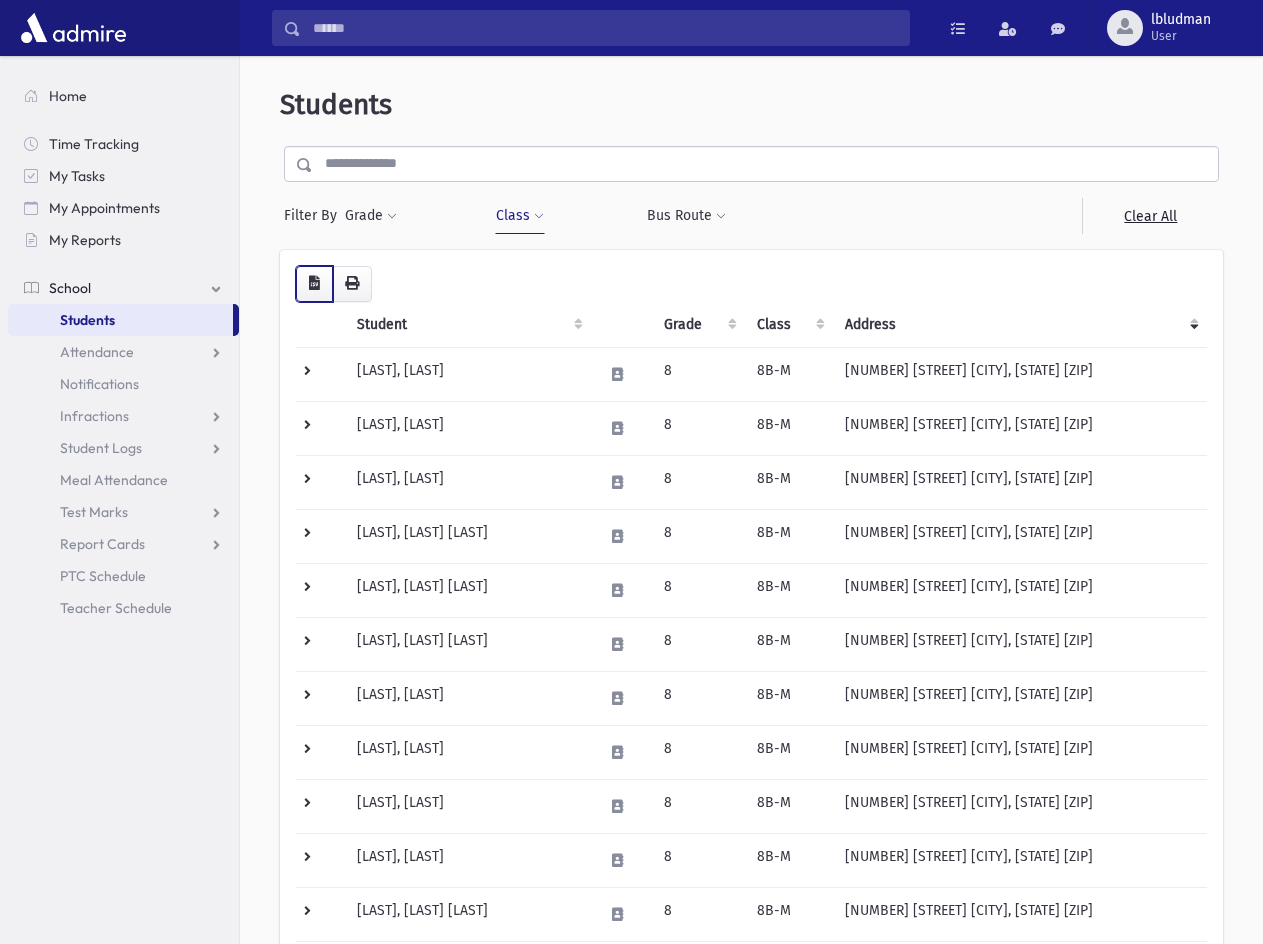 click at bounding box center (314, 283) 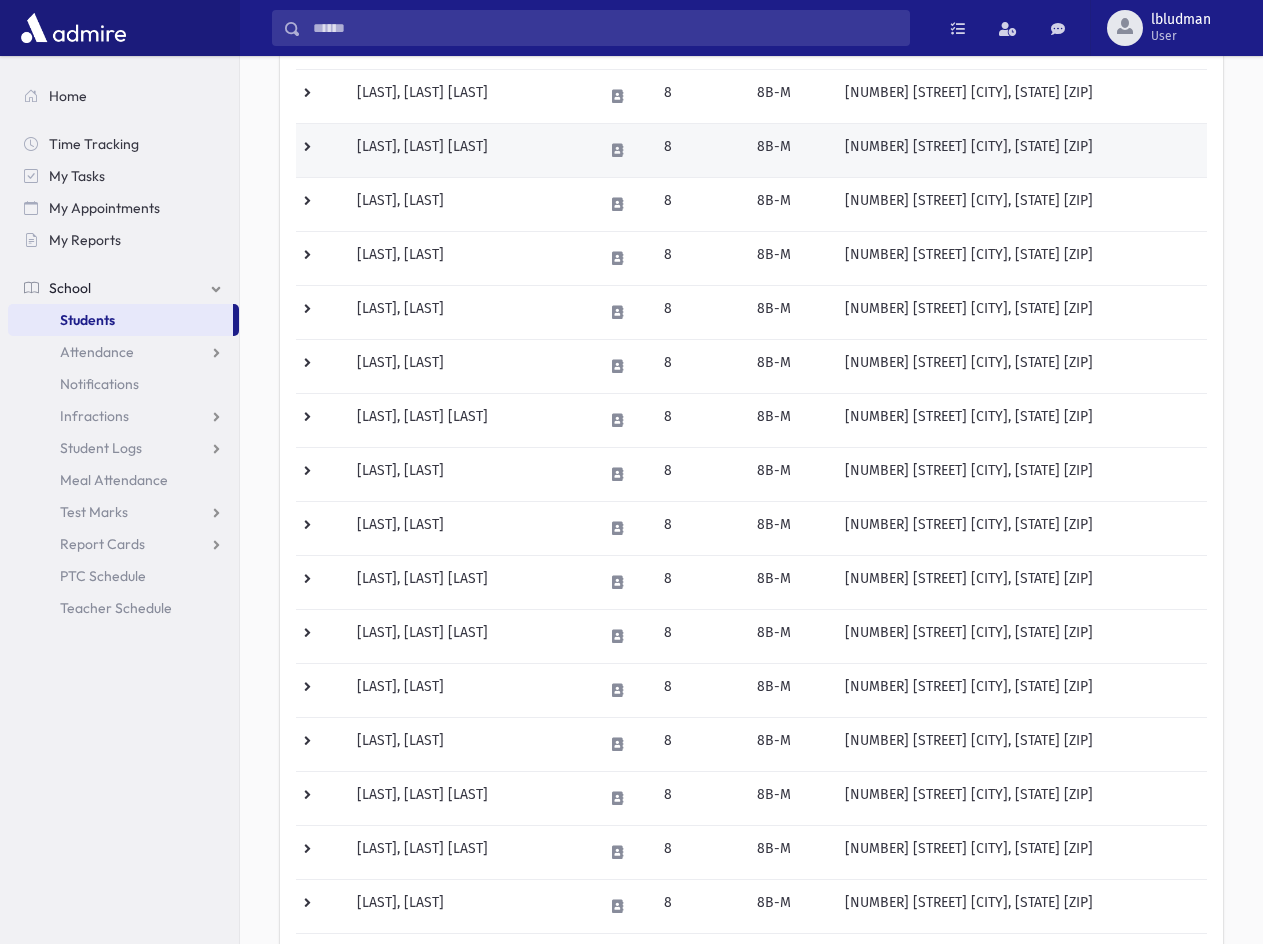 scroll, scrollTop: 500, scrollLeft: 0, axis: vertical 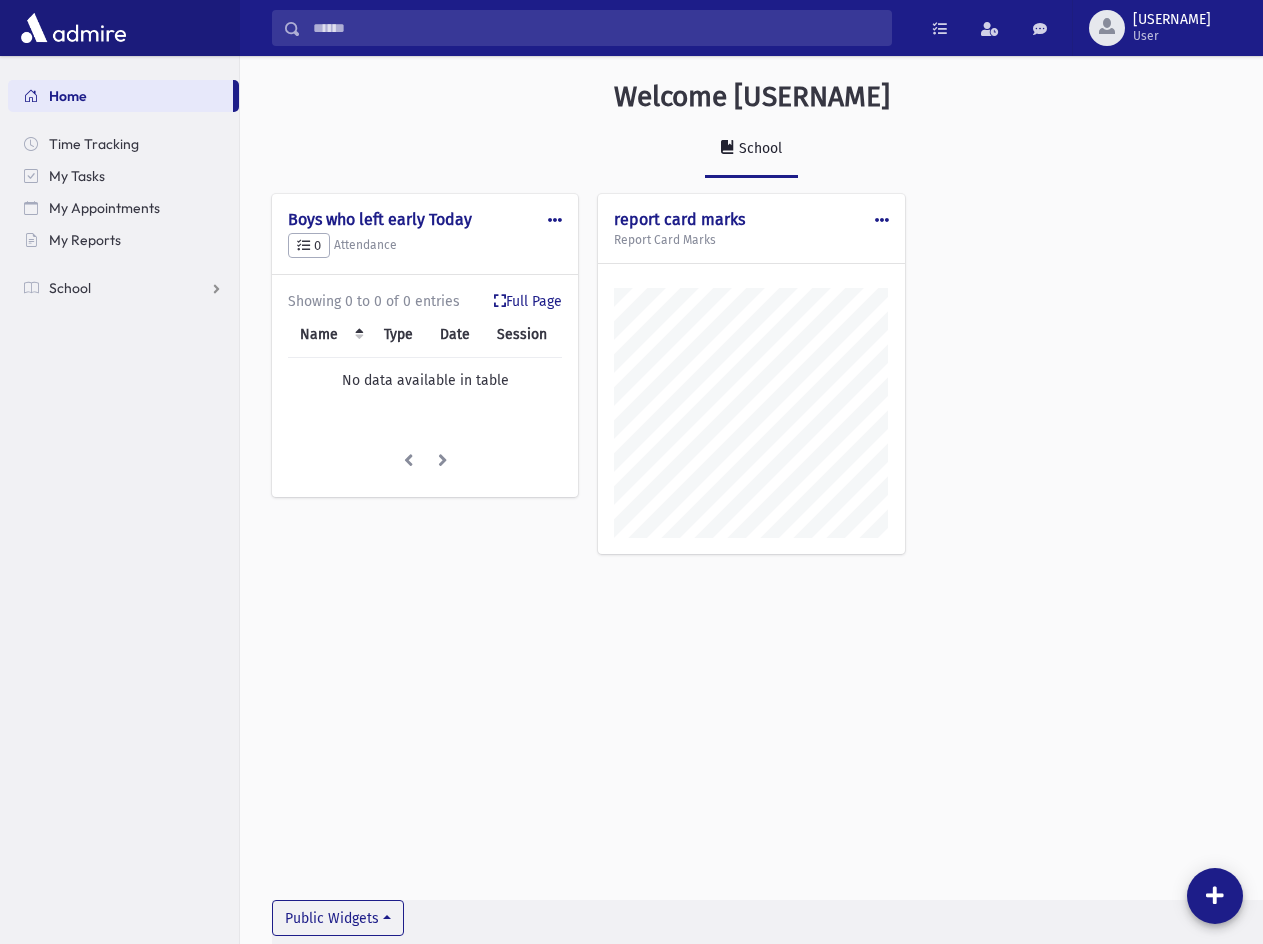 click at bounding box center [31, 96] 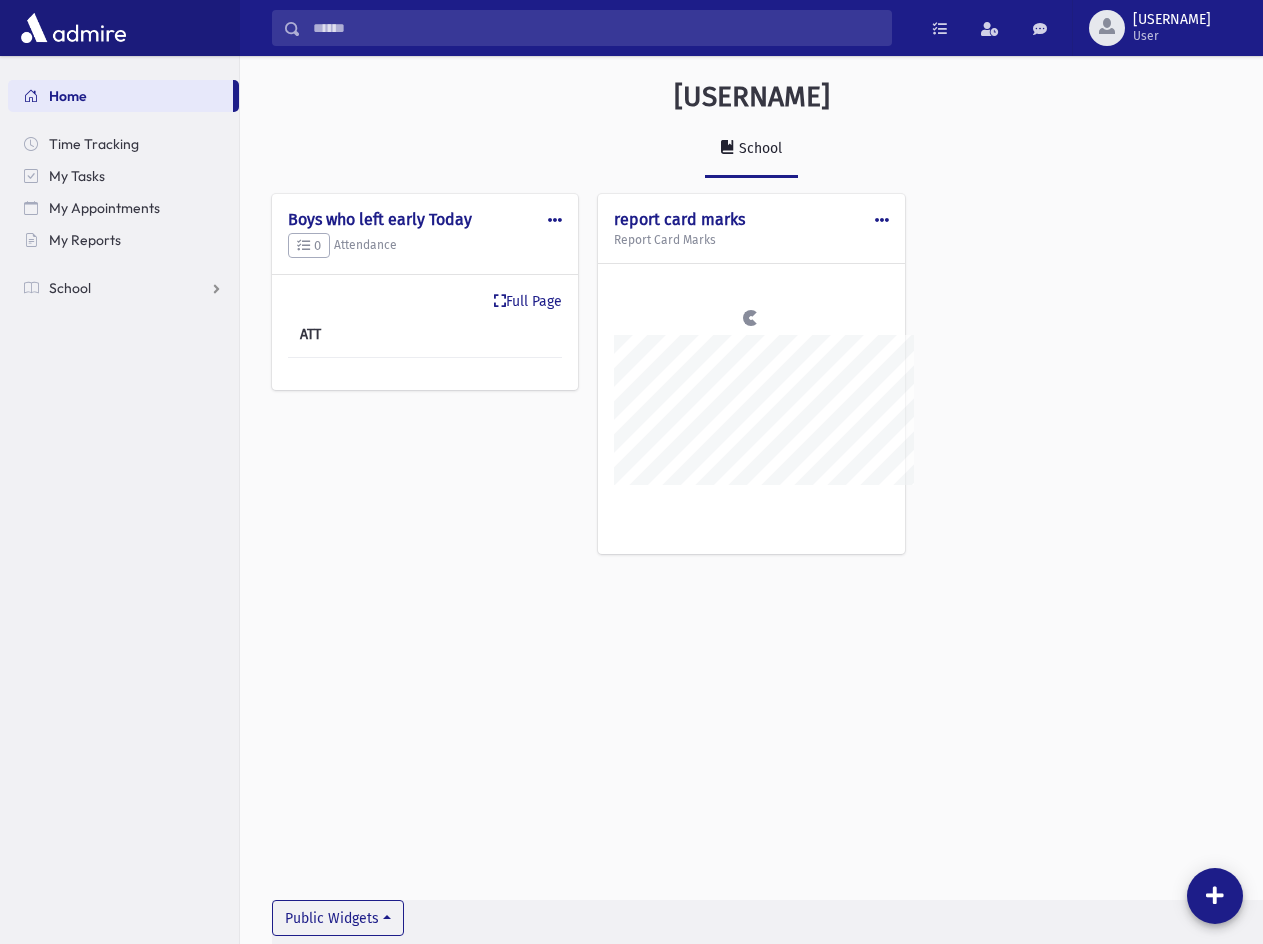 scroll, scrollTop: 0, scrollLeft: 0, axis: both 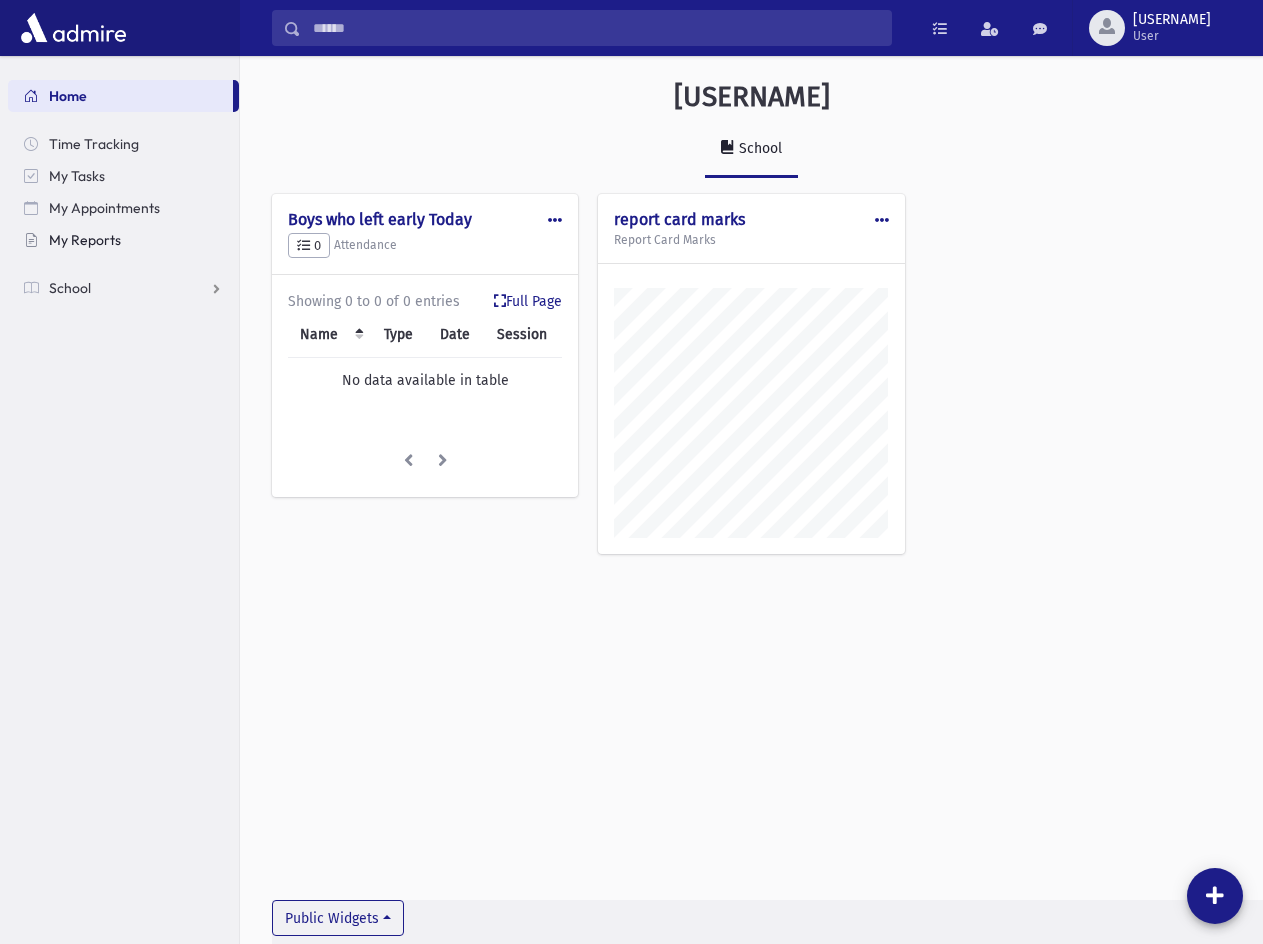 click on "My Reports" at bounding box center [123, 240] 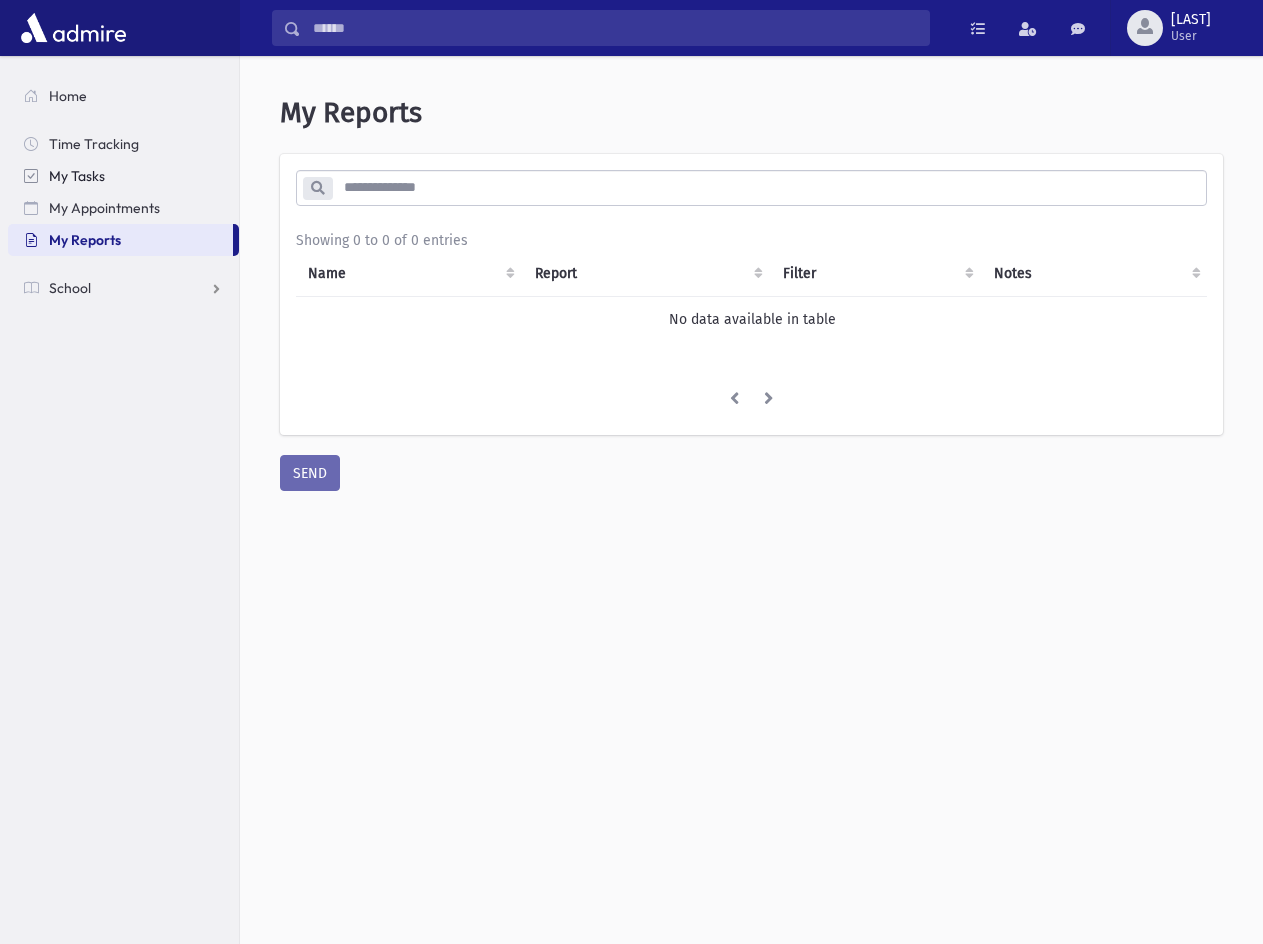 scroll, scrollTop: 0, scrollLeft: 0, axis: both 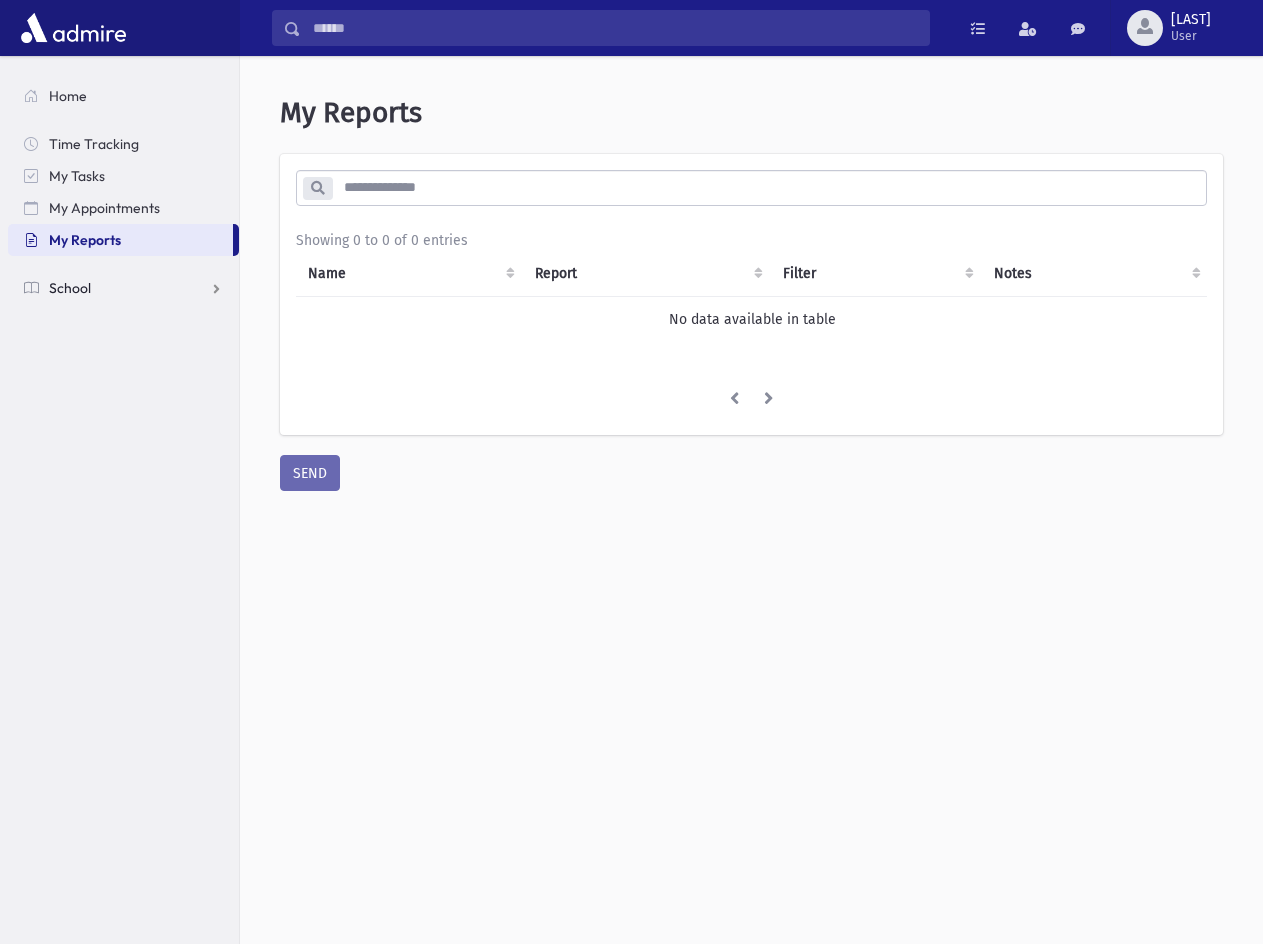 click on "School" at bounding box center (70, 288) 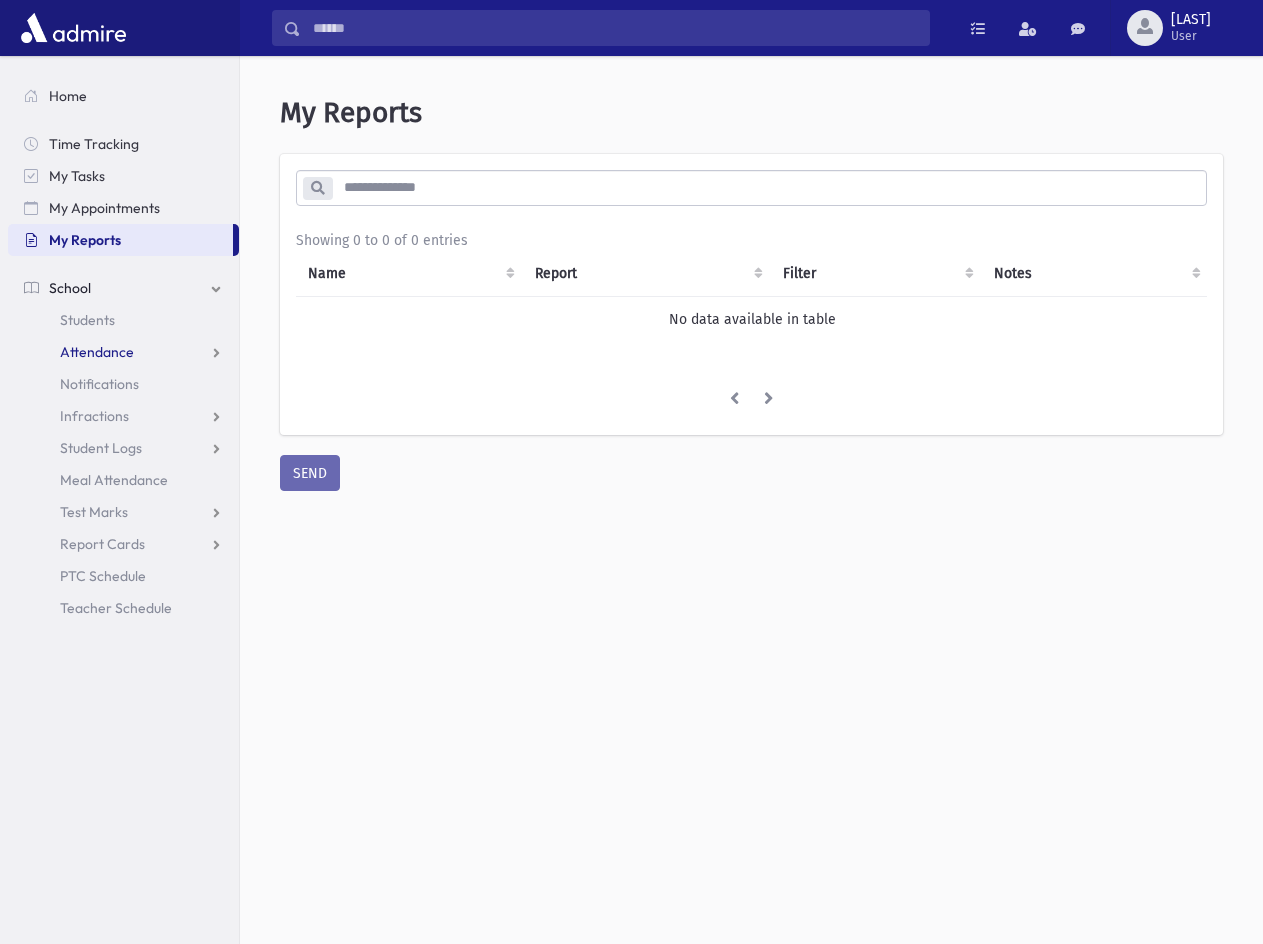 click on "Attendance" at bounding box center [97, 352] 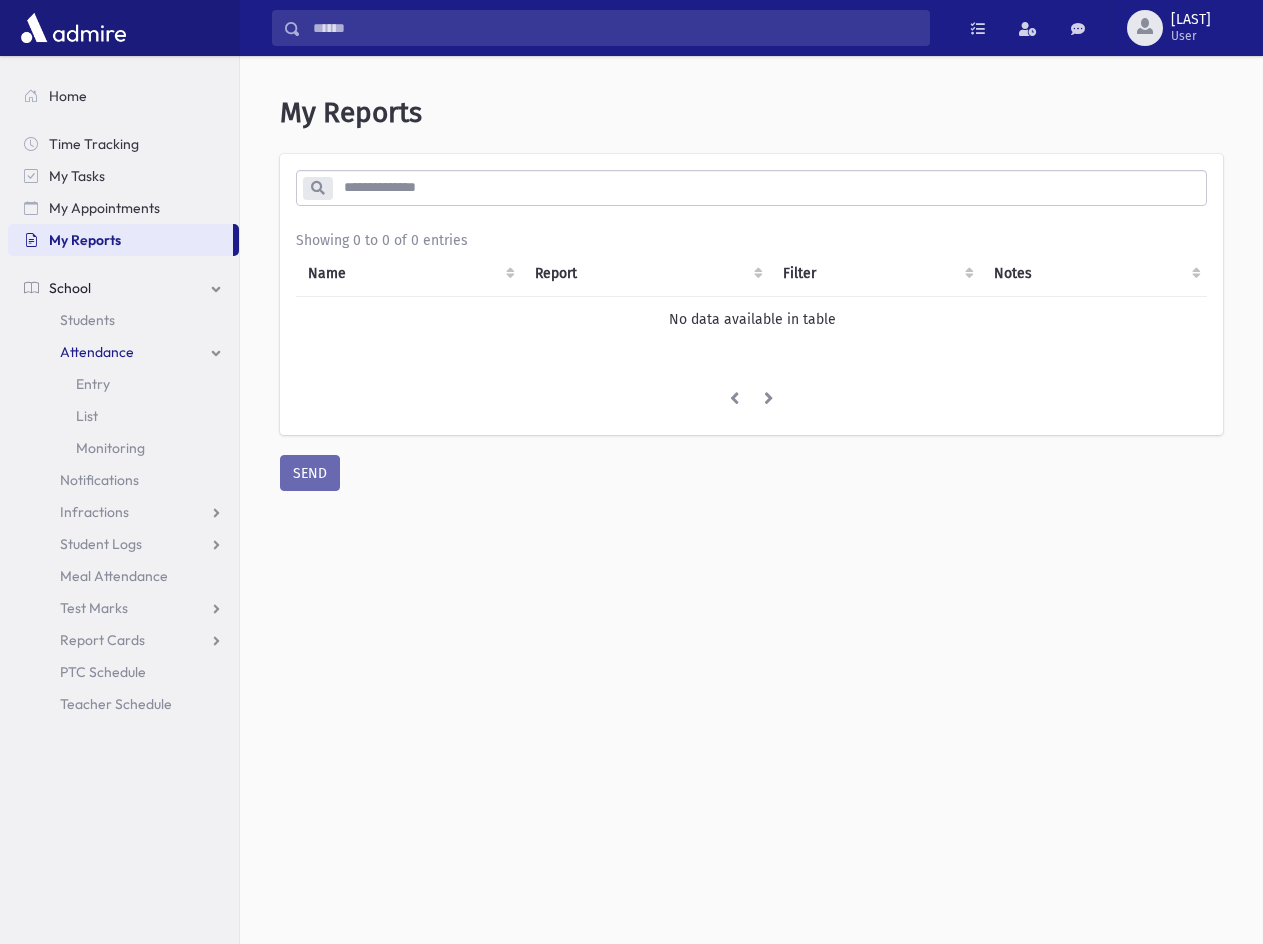 click on "Attendance" at bounding box center [97, 352] 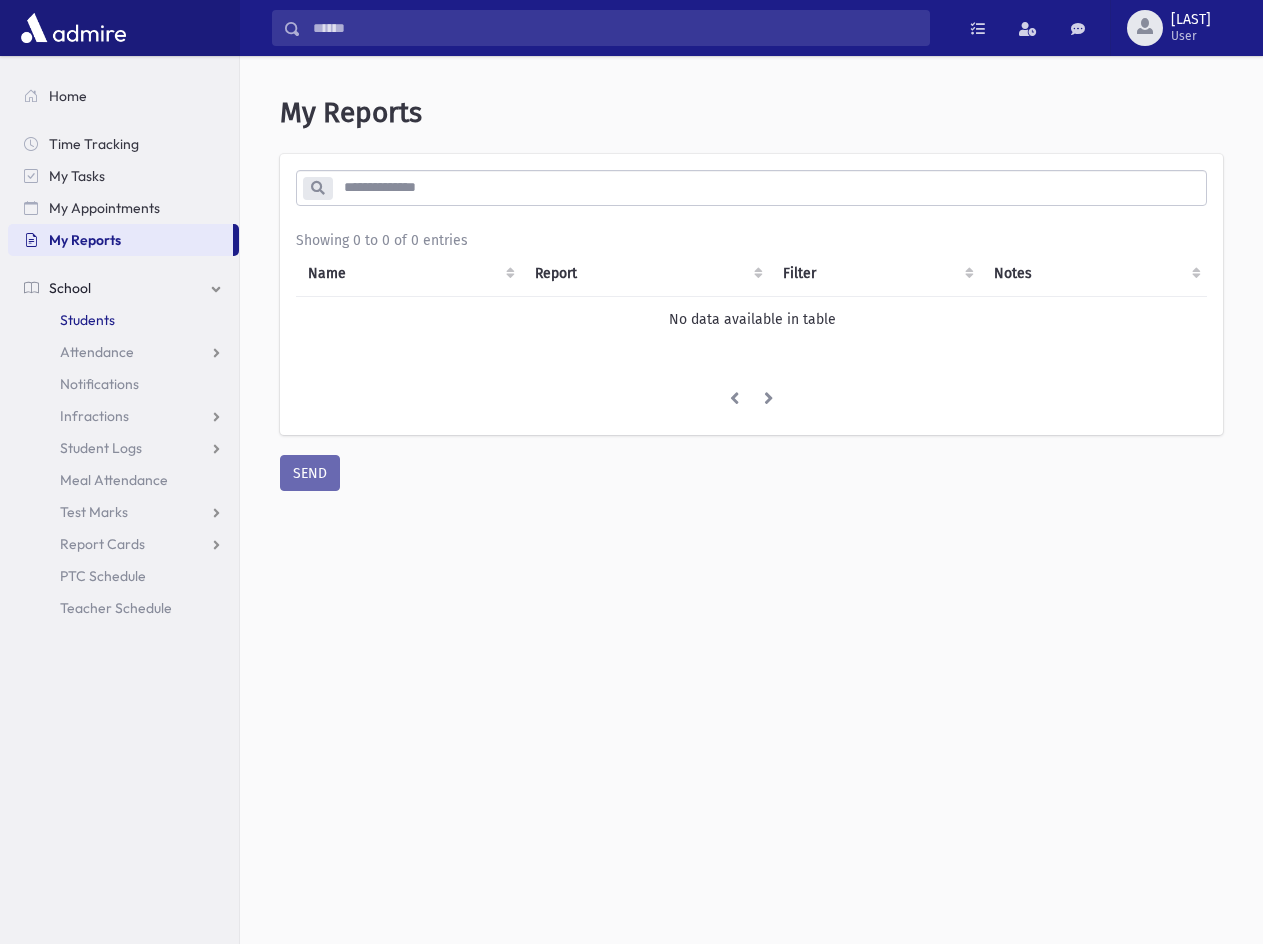click on "Students" at bounding box center (123, 320) 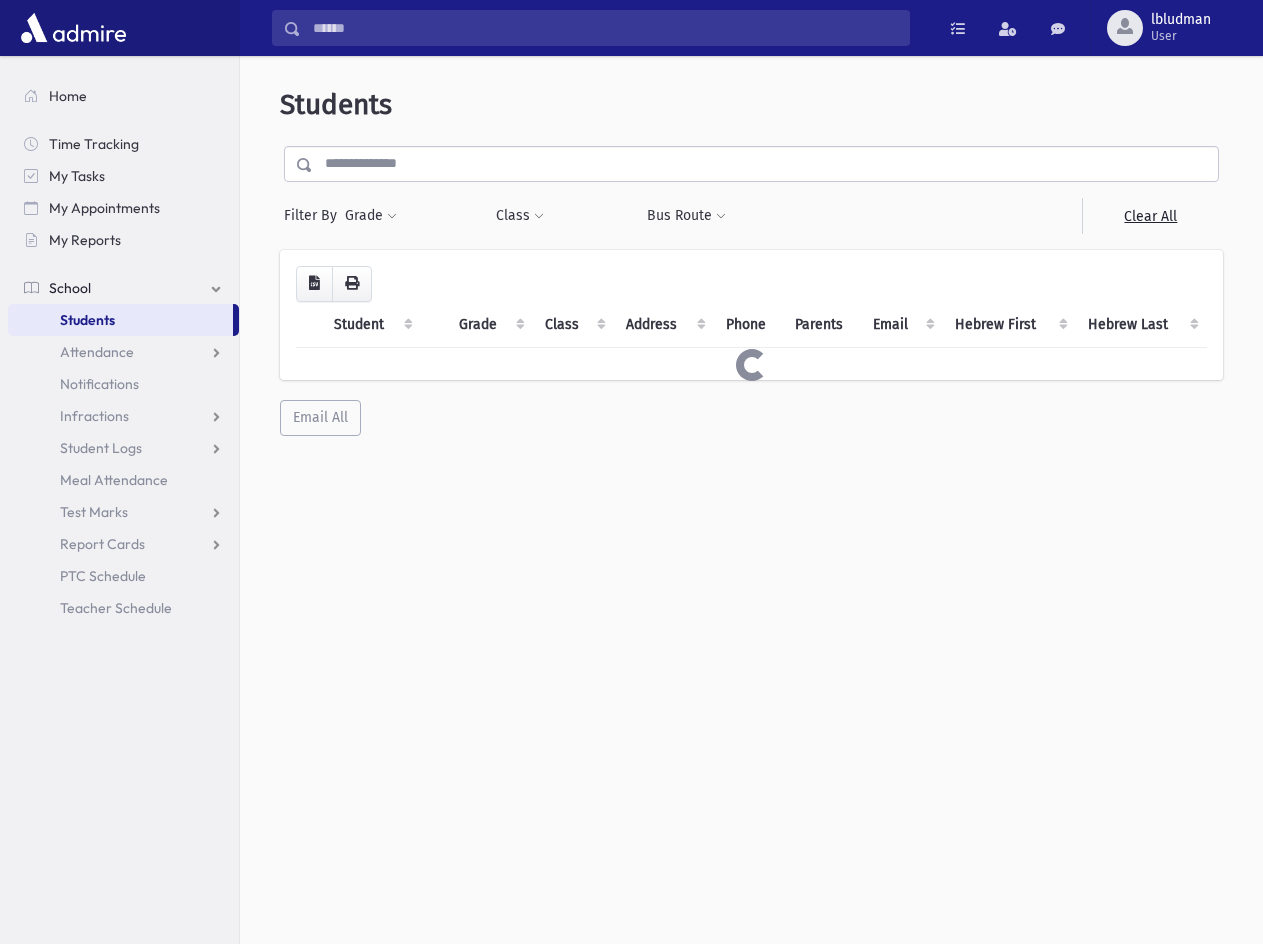 scroll, scrollTop: 0, scrollLeft: 0, axis: both 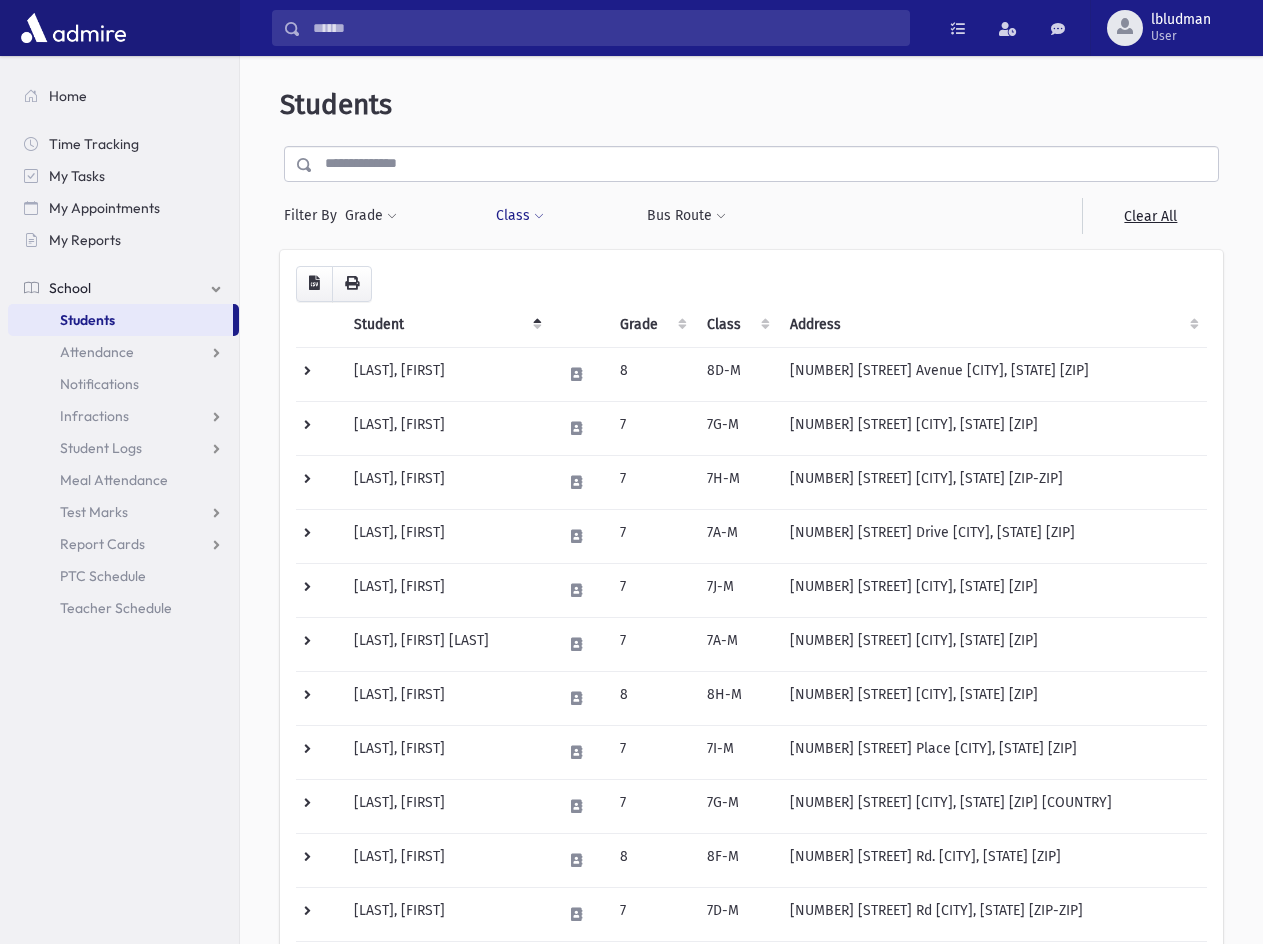 click at bounding box center [539, 217] 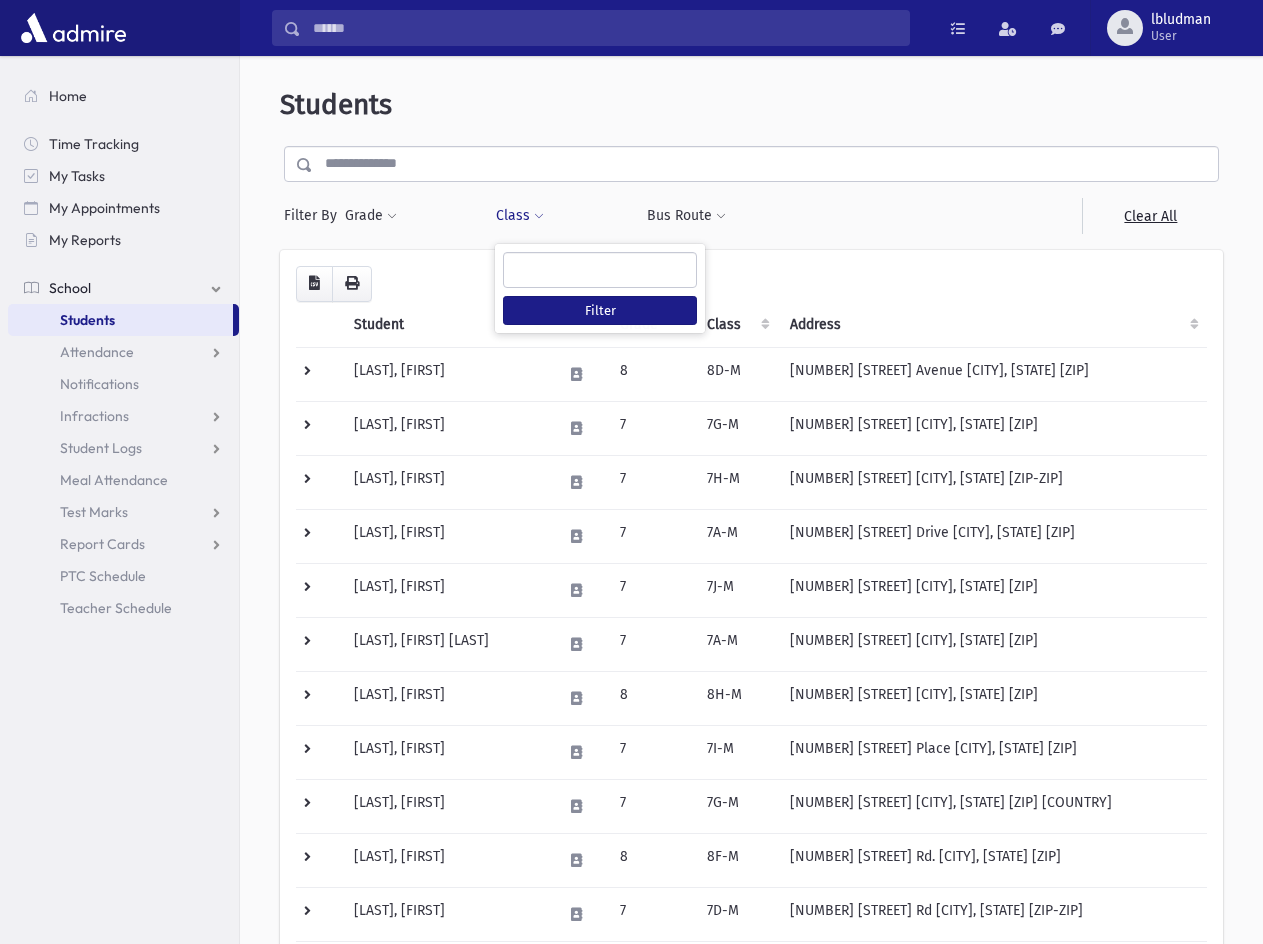 click at bounding box center [600, 268] 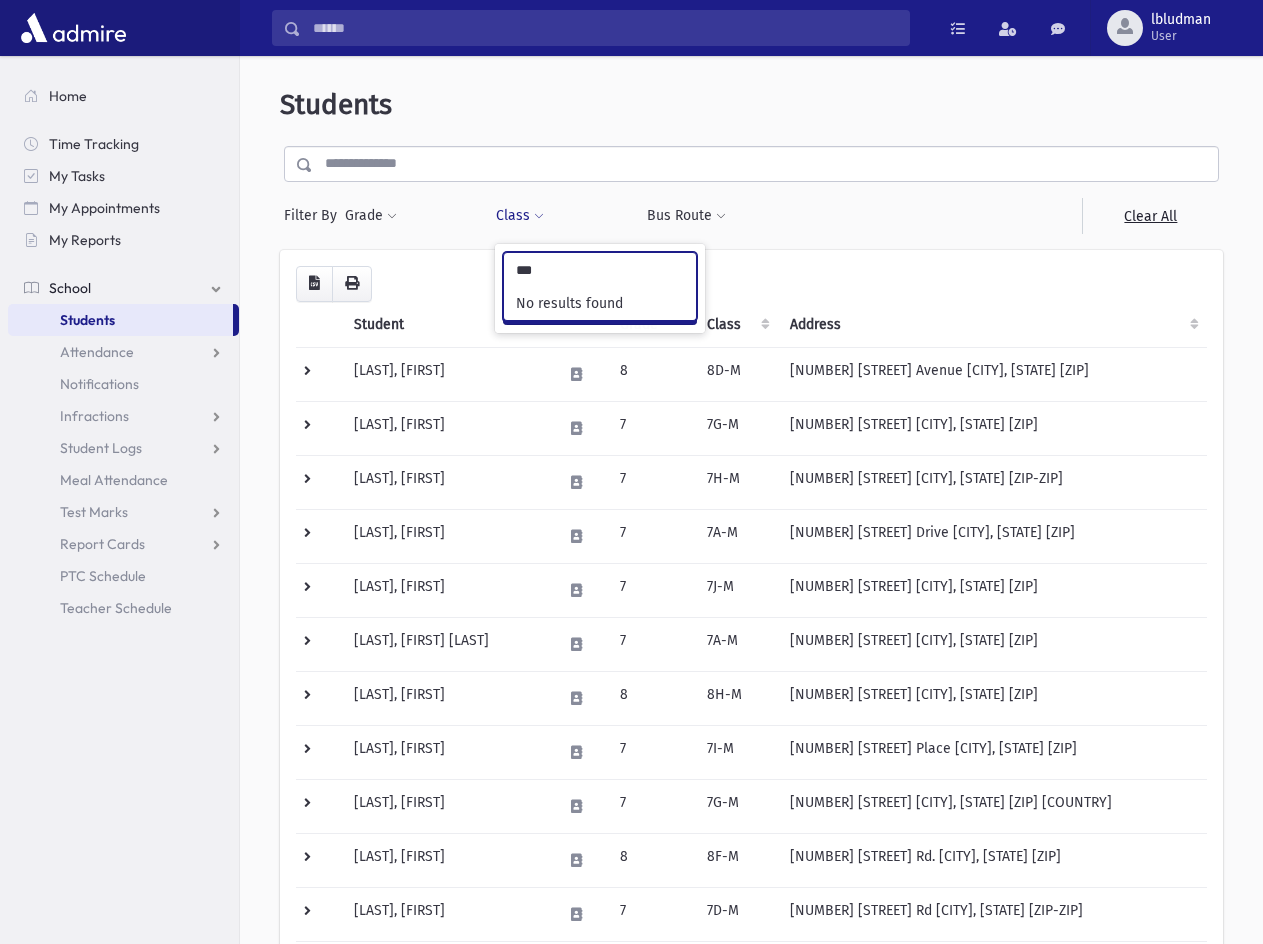 click on "***" at bounding box center (600, 268) 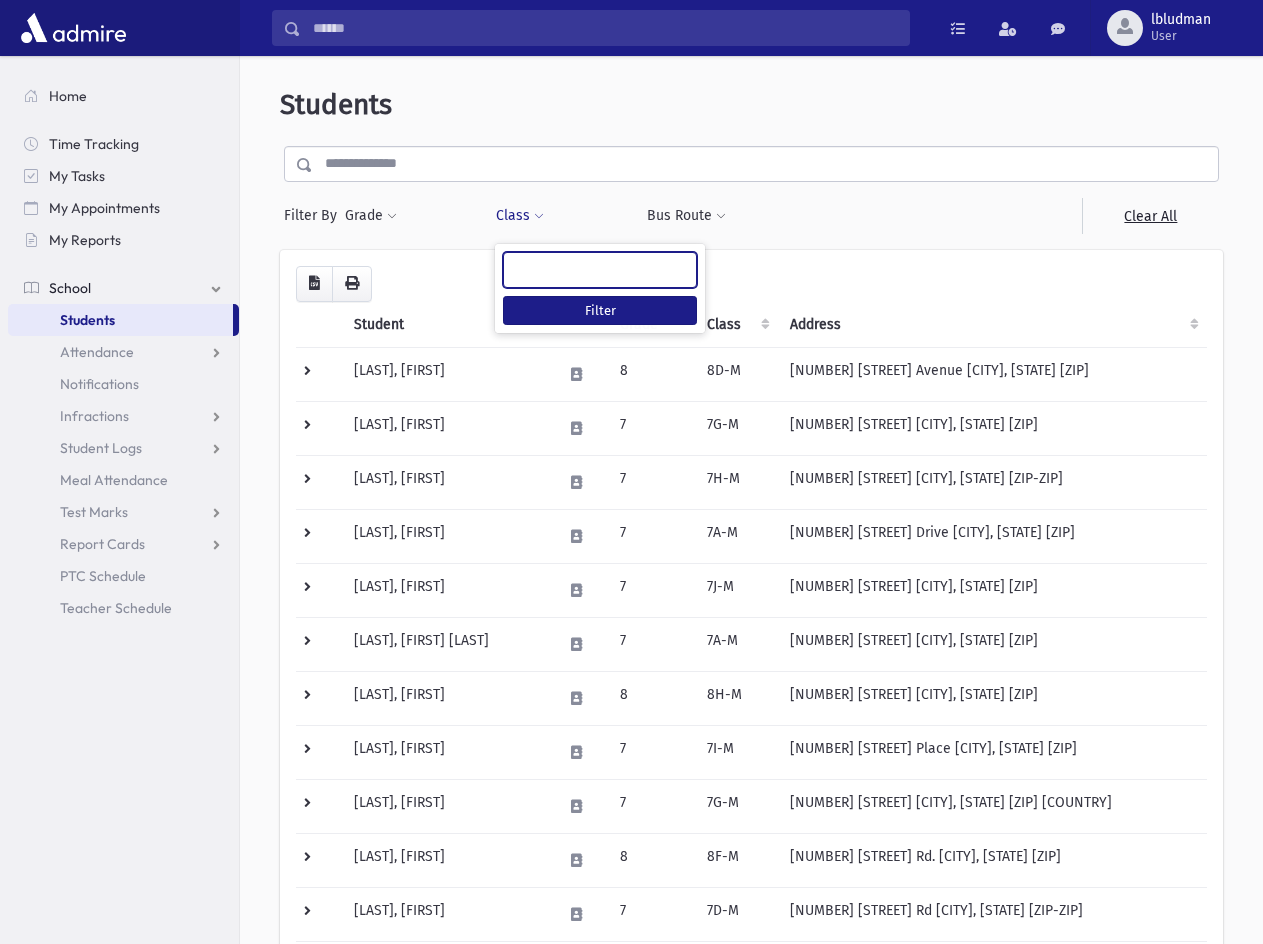 click at bounding box center (537, 270) 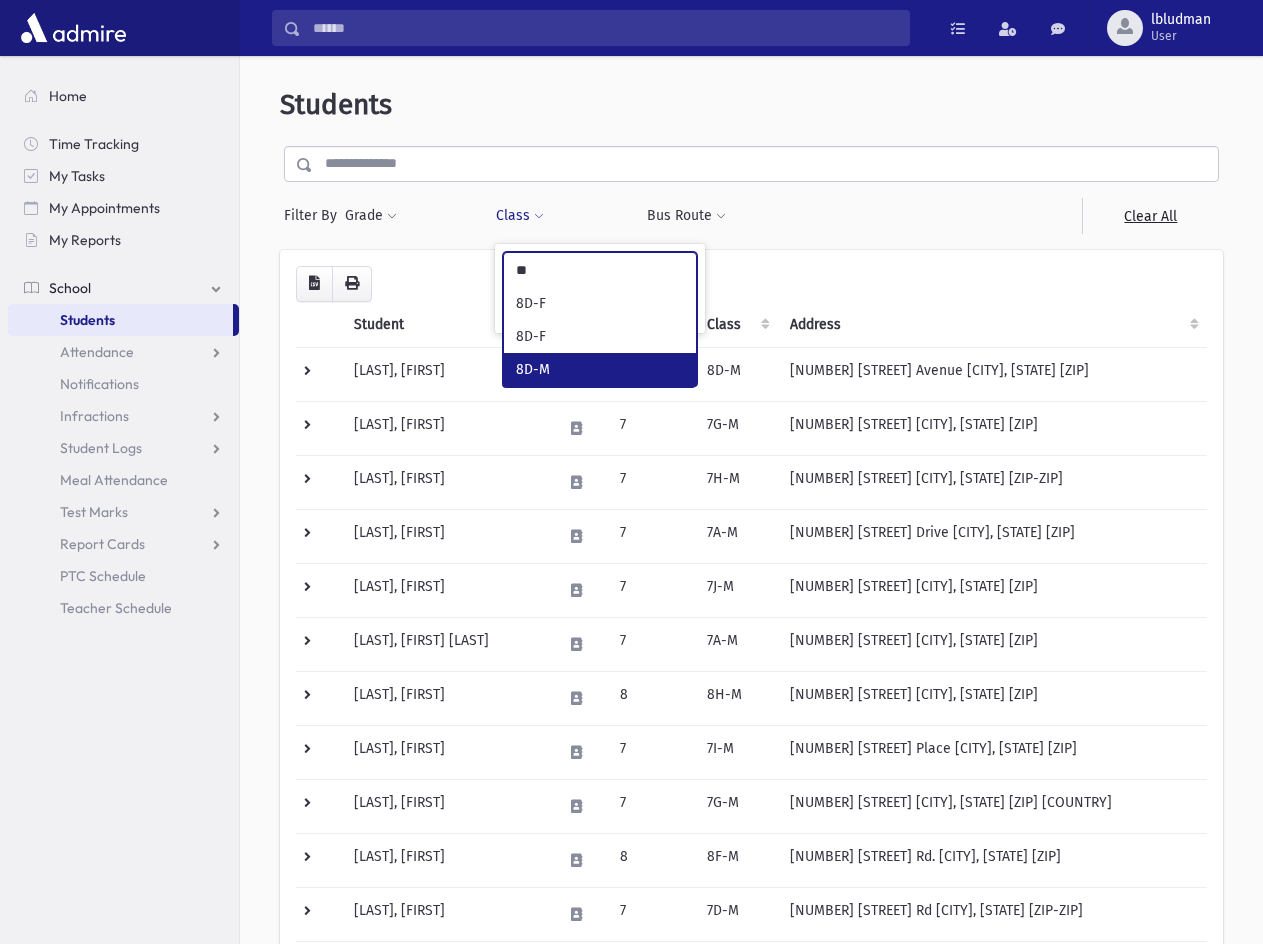 type on "**" 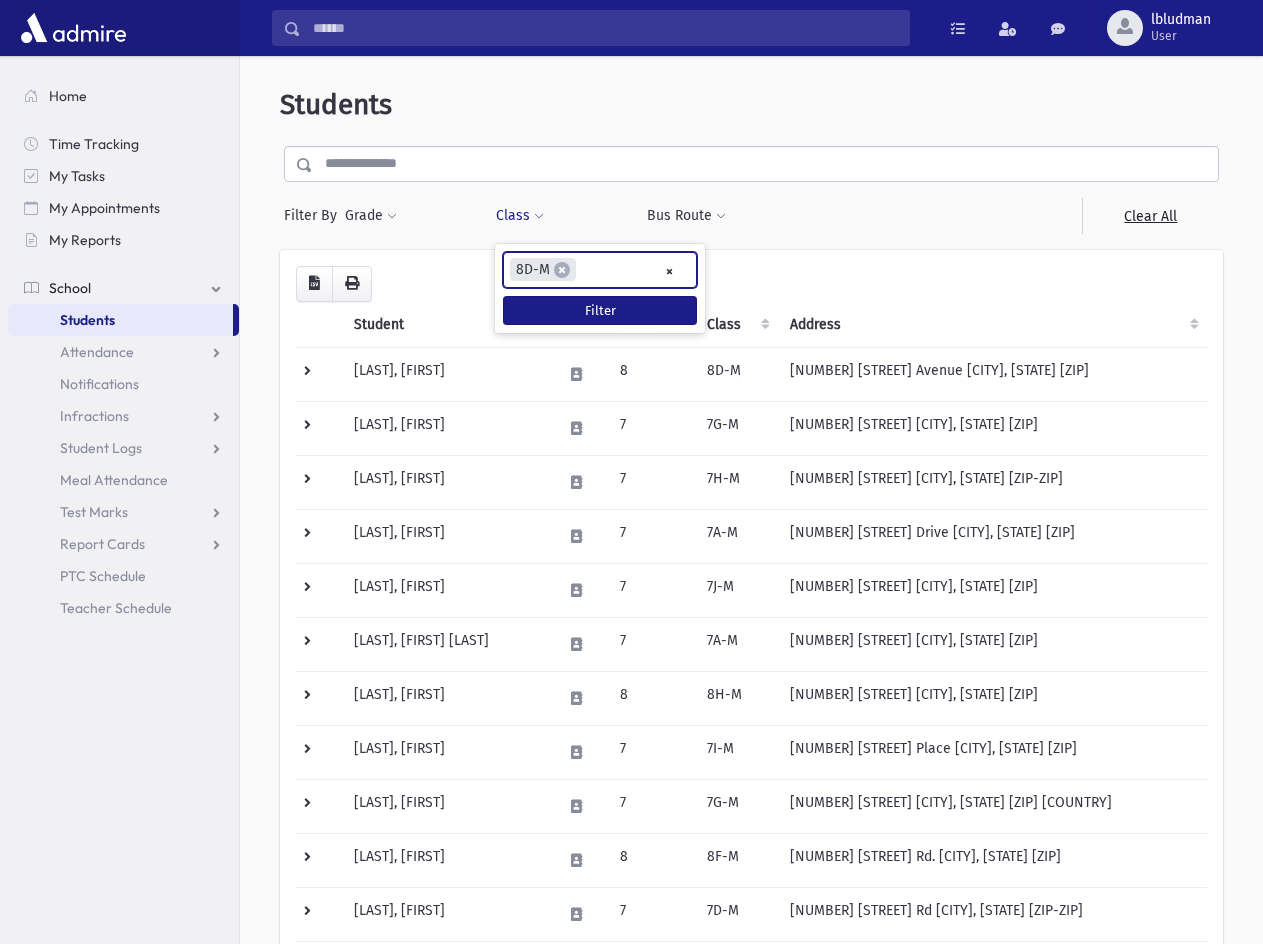 scroll, scrollTop: 3743, scrollLeft: 0, axis: vertical 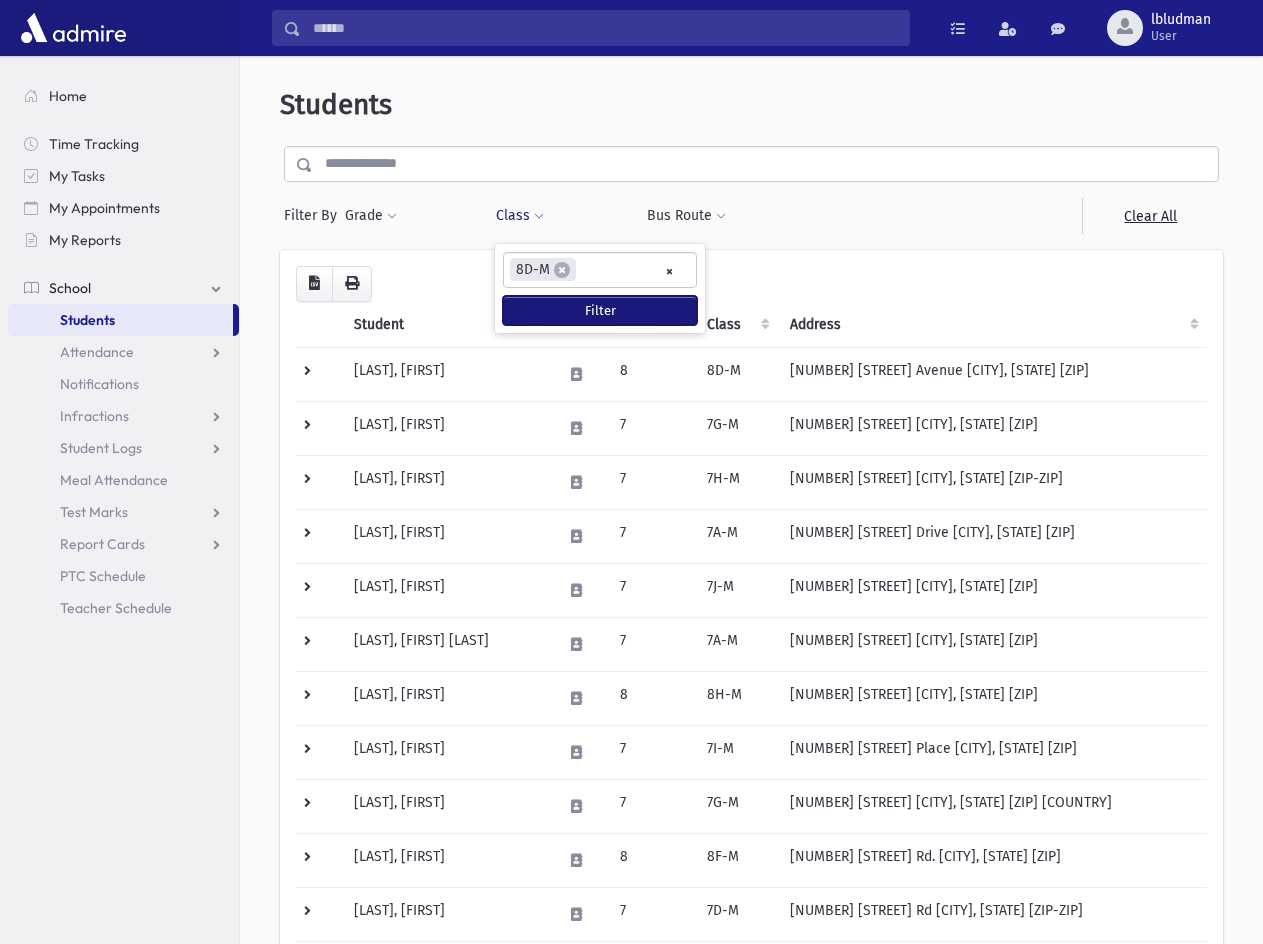 click on "Filter" at bounding box center (600, 310) 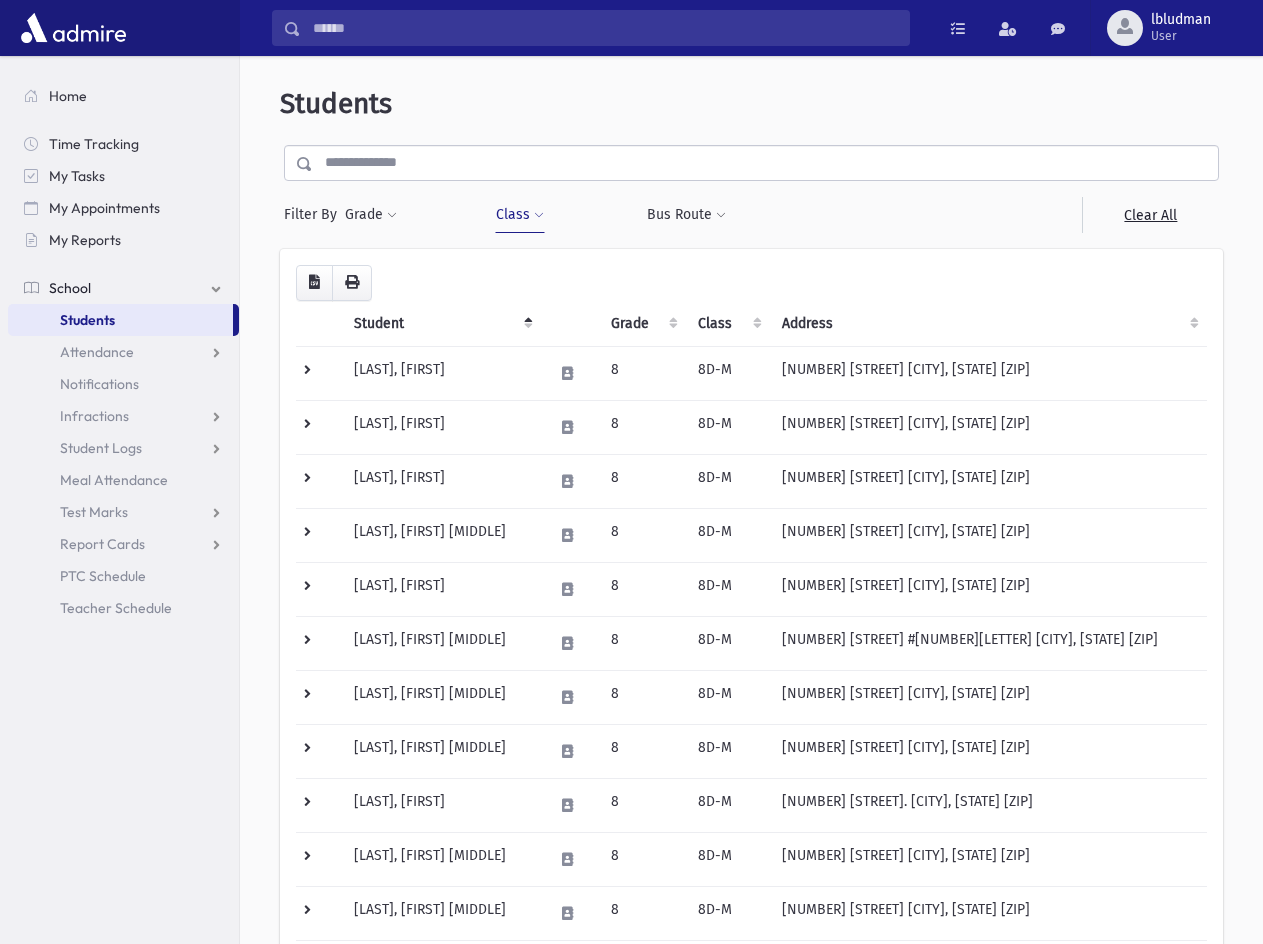 scroll, scrollTop: 0, scrollLeft: 0, axis: both 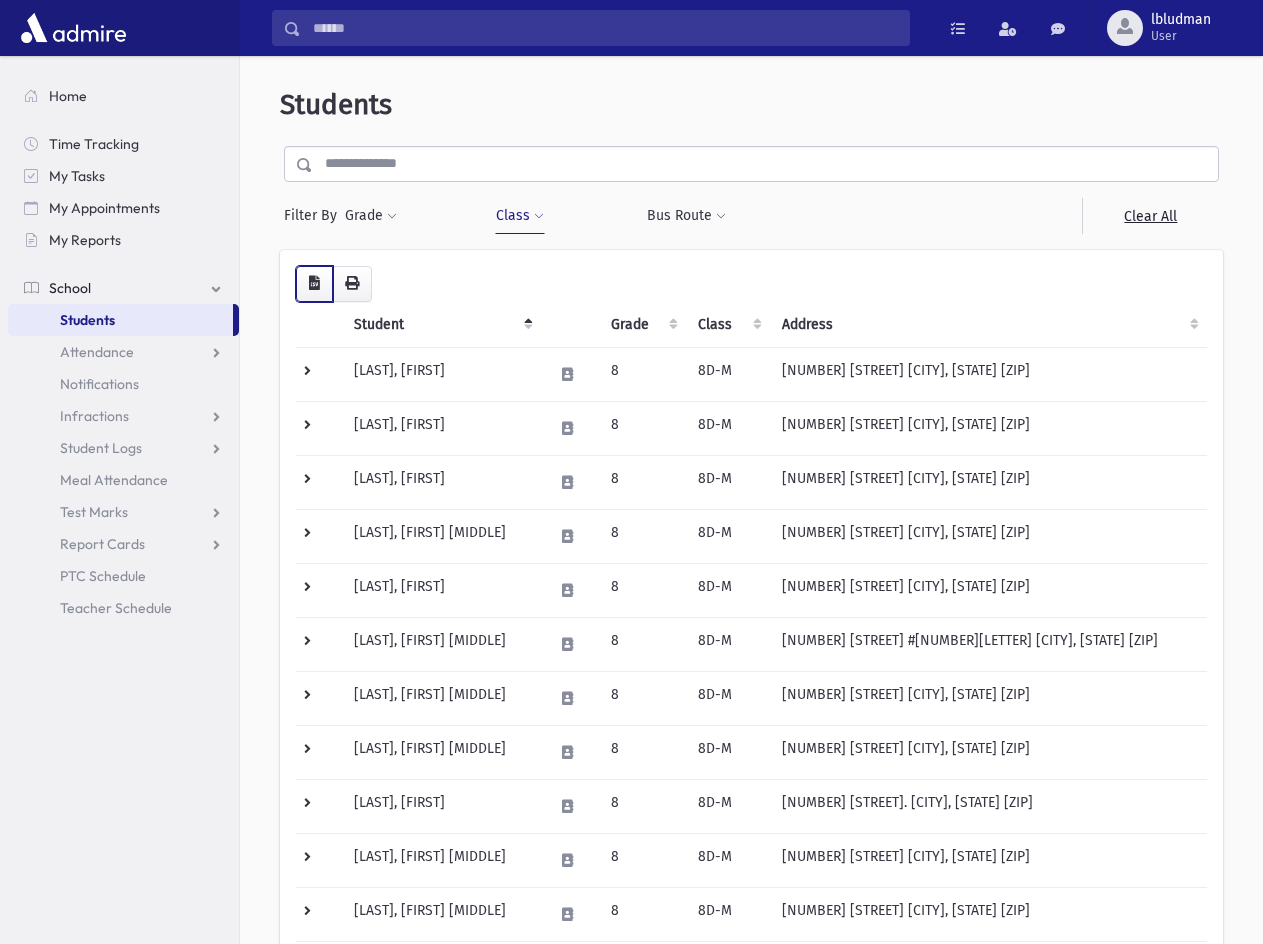 click at bounding box center (314, 284) 